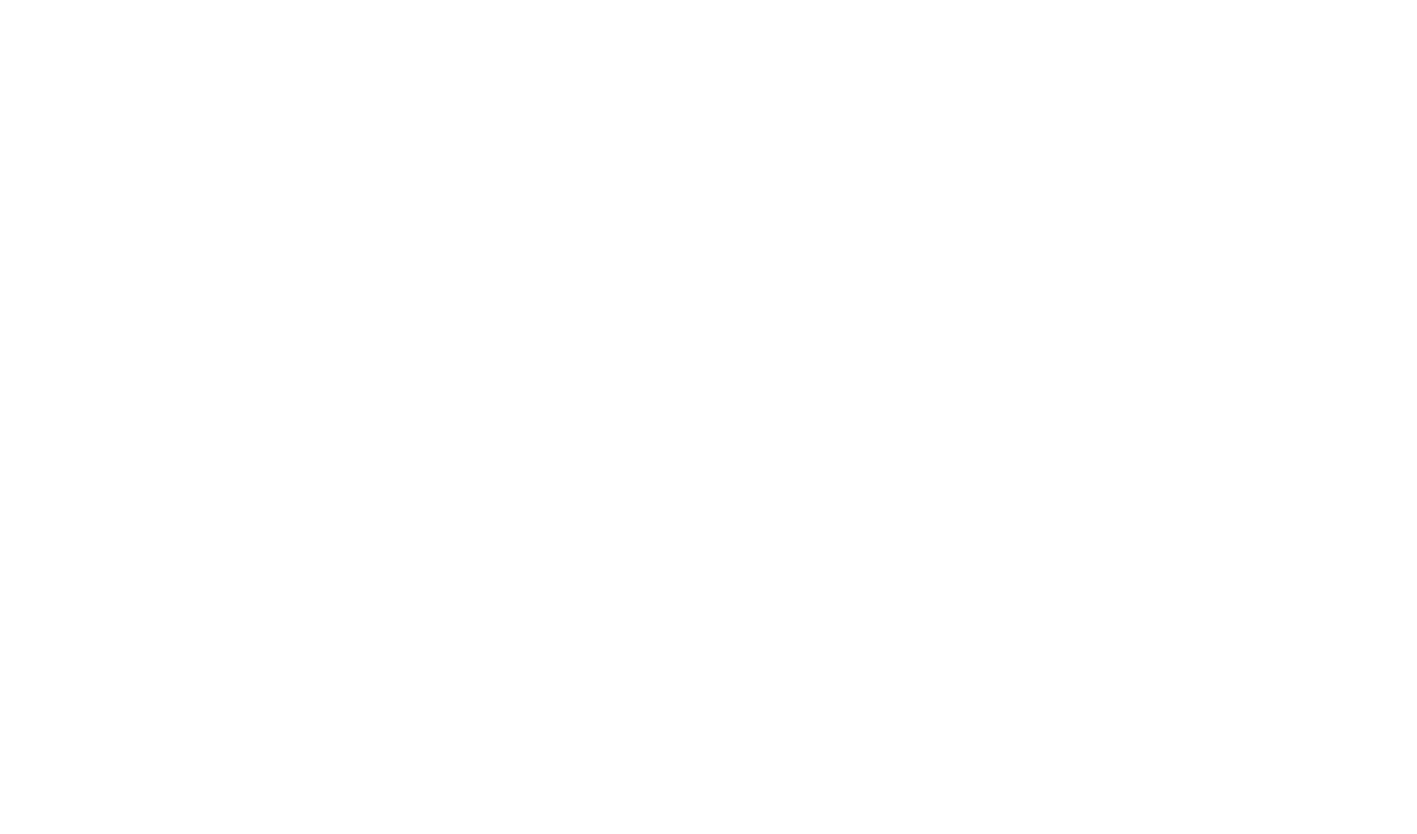 scroll, scrollTop: 0, scrollLeft: 0, axis: both 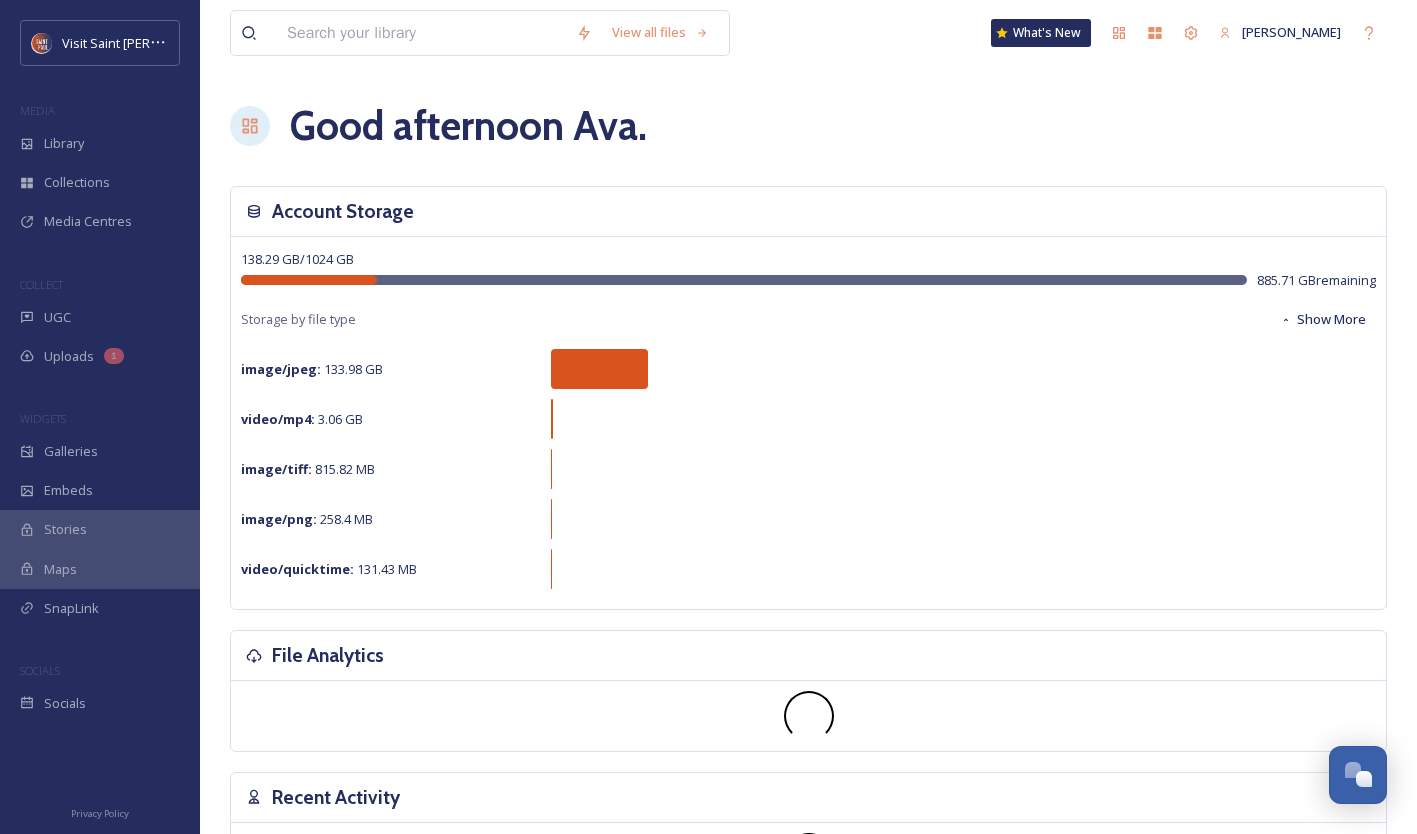 click at bounding box center (421, 33) 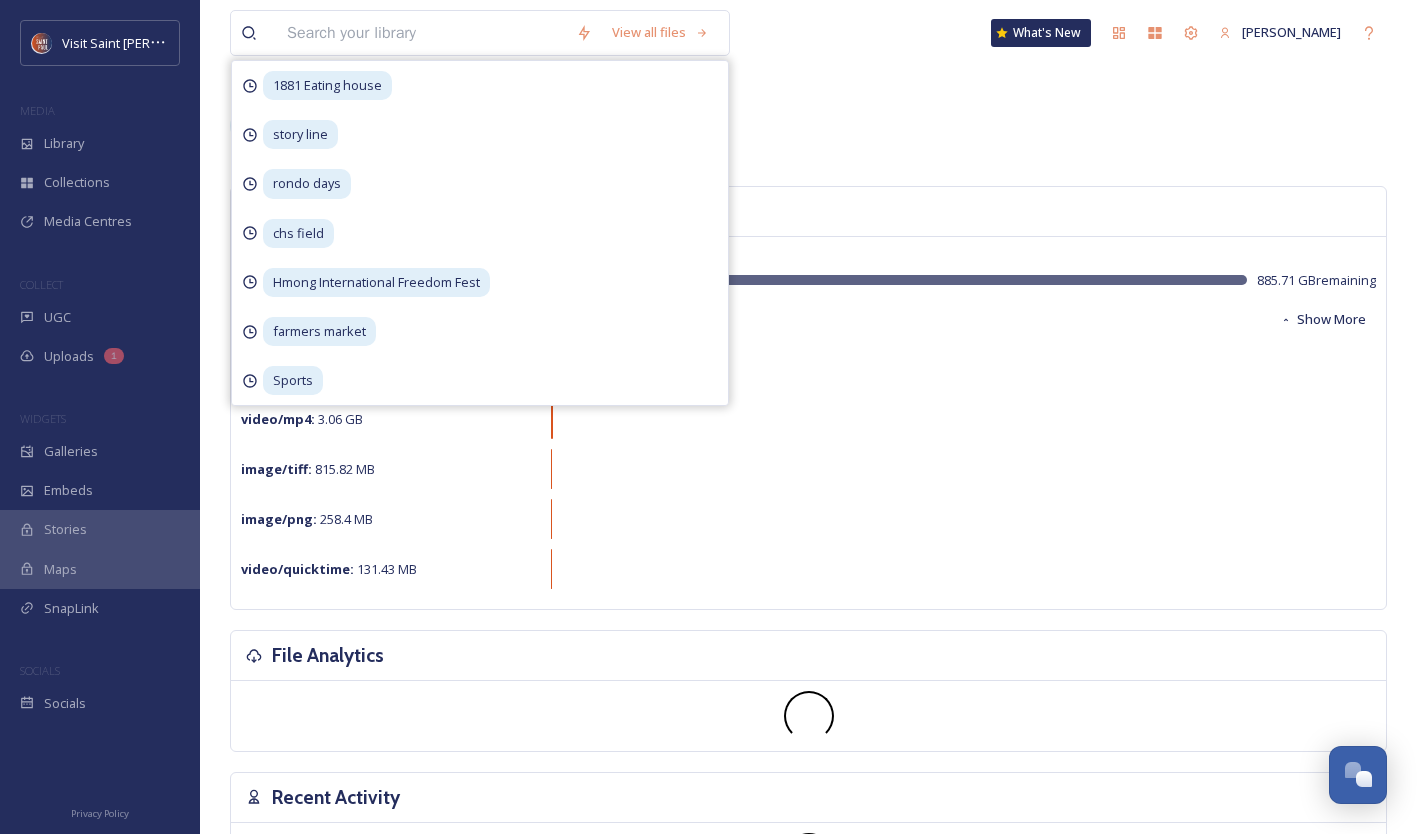 click at bounding box center [421, 33] 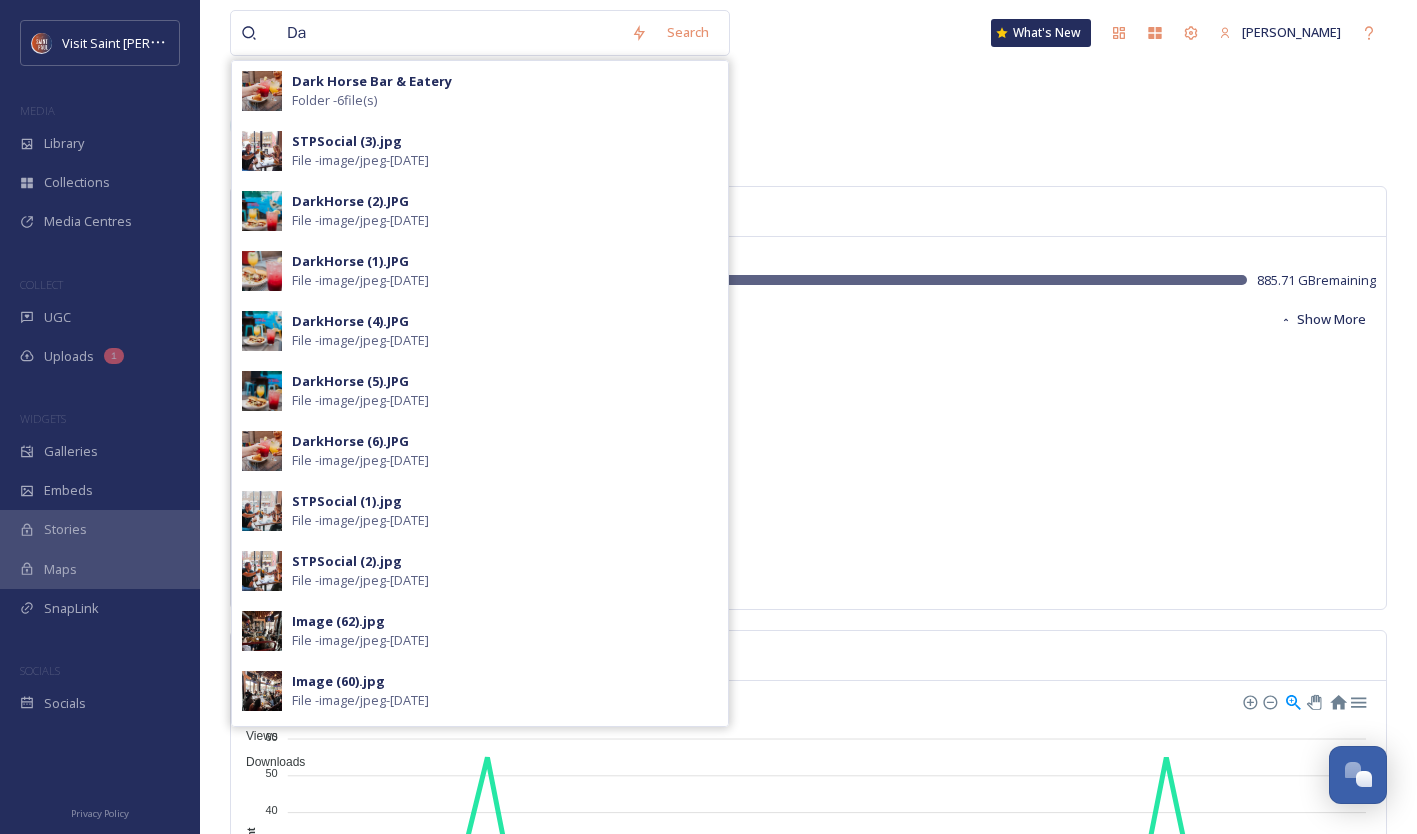 type on "D" 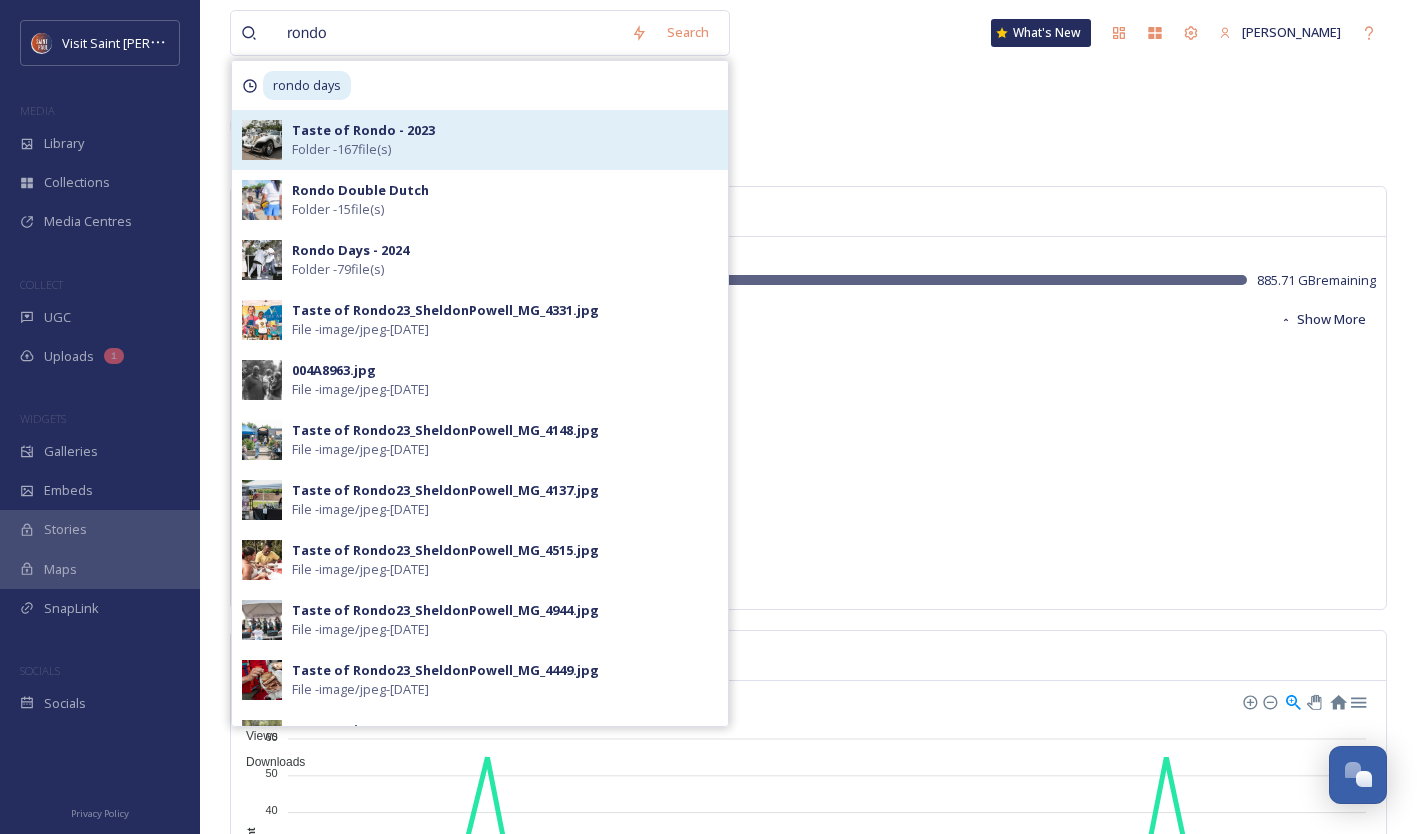 type on "rondo" 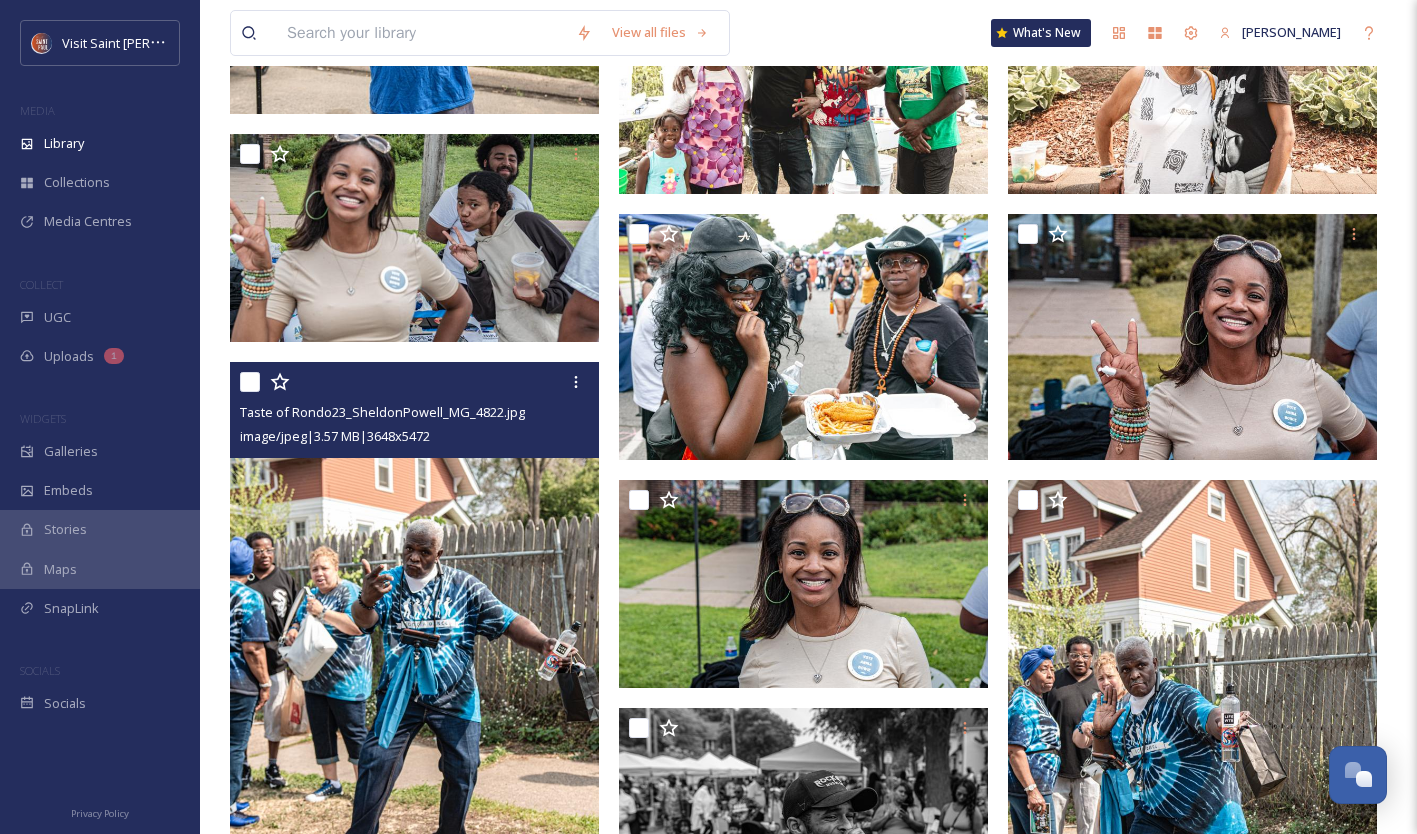 scroll, scrollTop: 2527, scrollLeft: 0, axis: vertical 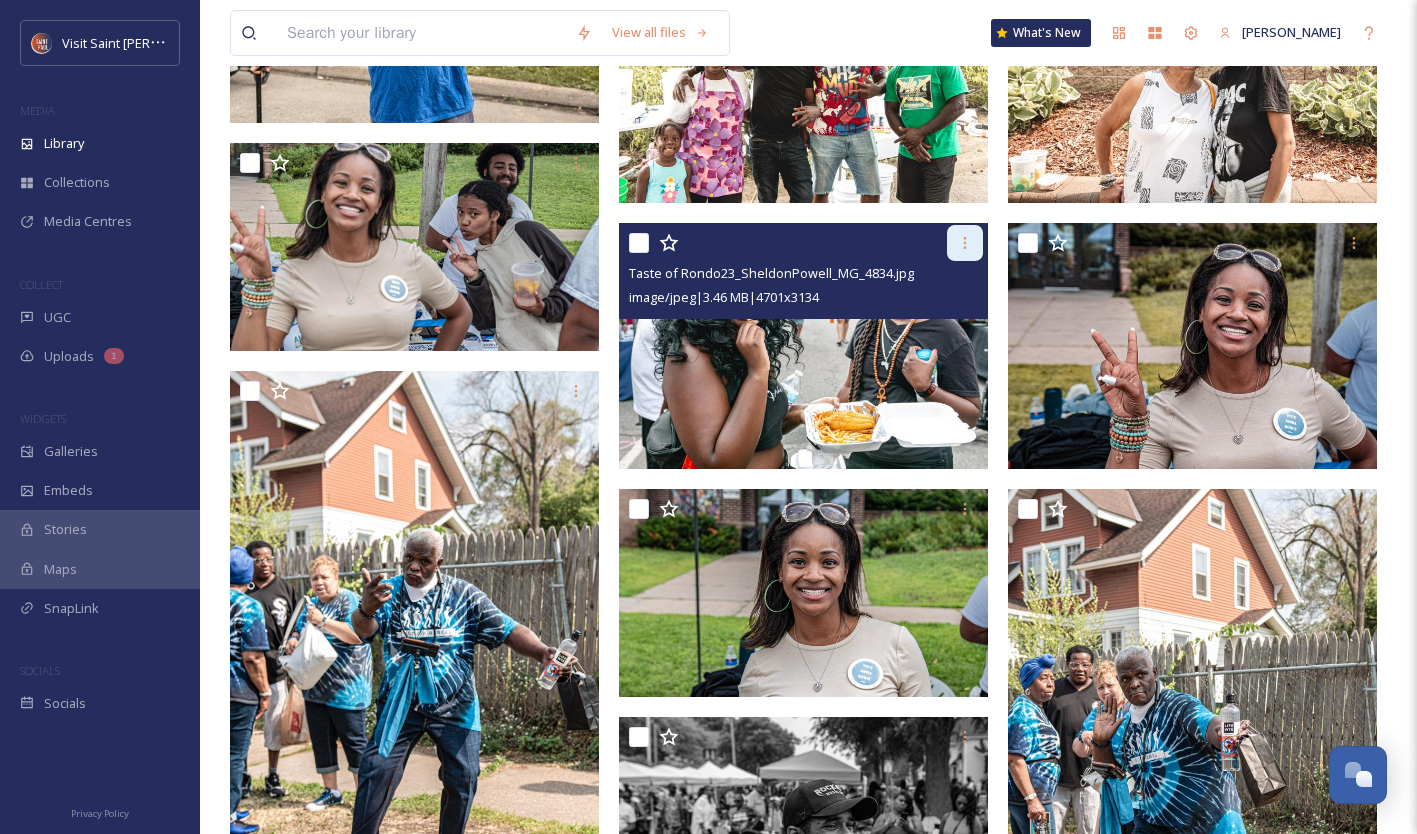 click 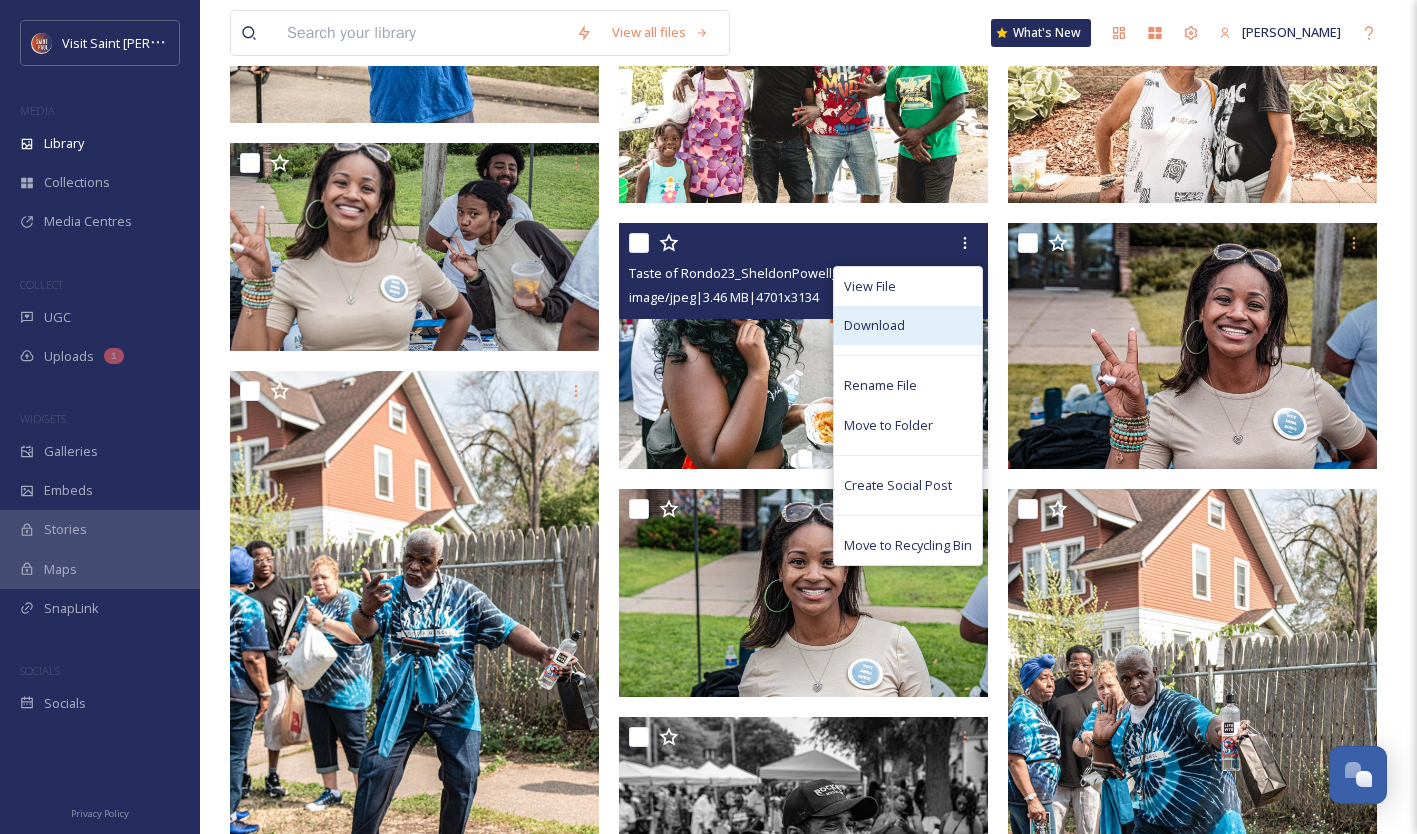 click on "Download" at bounding box center [908, 325] 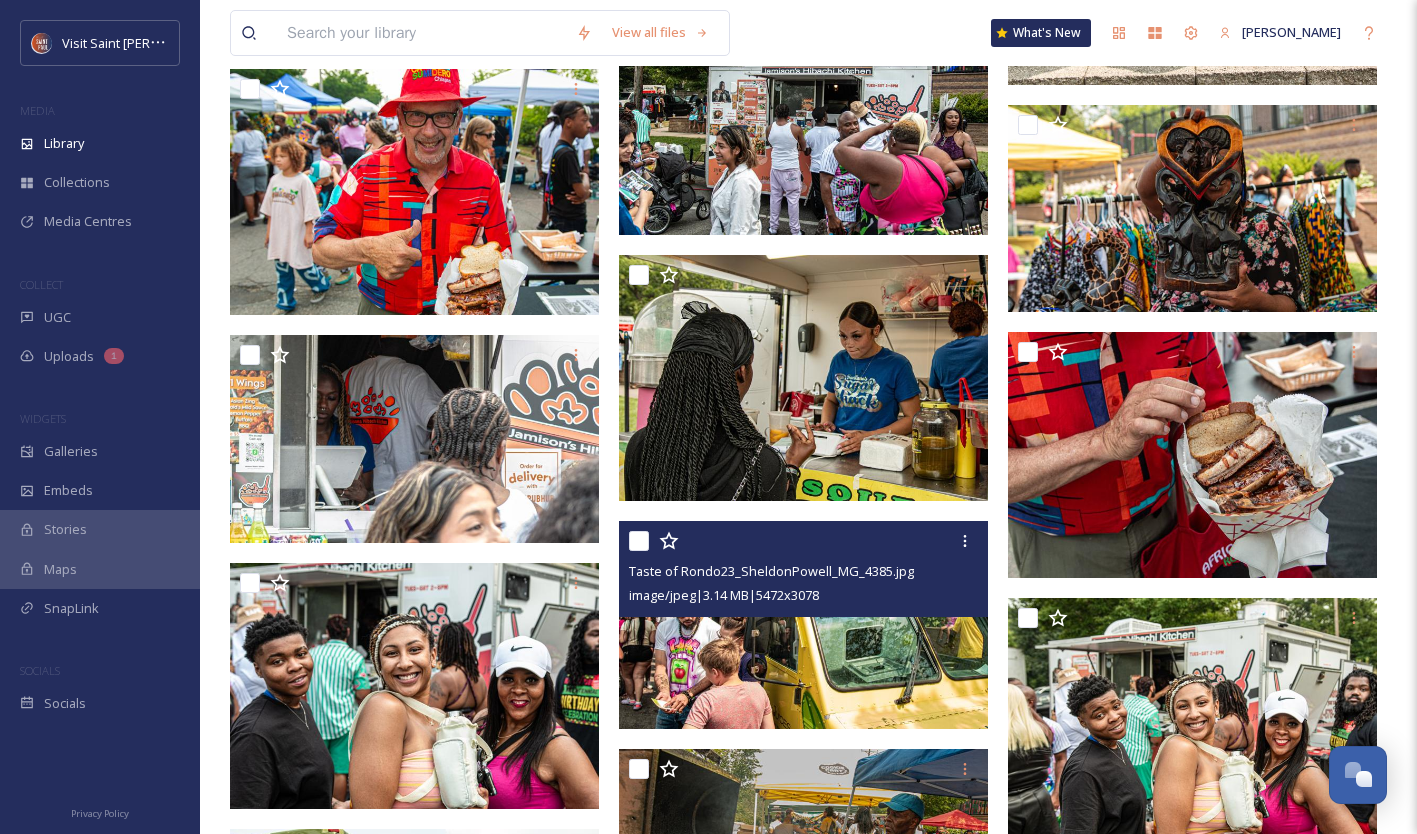 scroll, scrollTop: 10073, scrollLeft: 0, axis: vertical 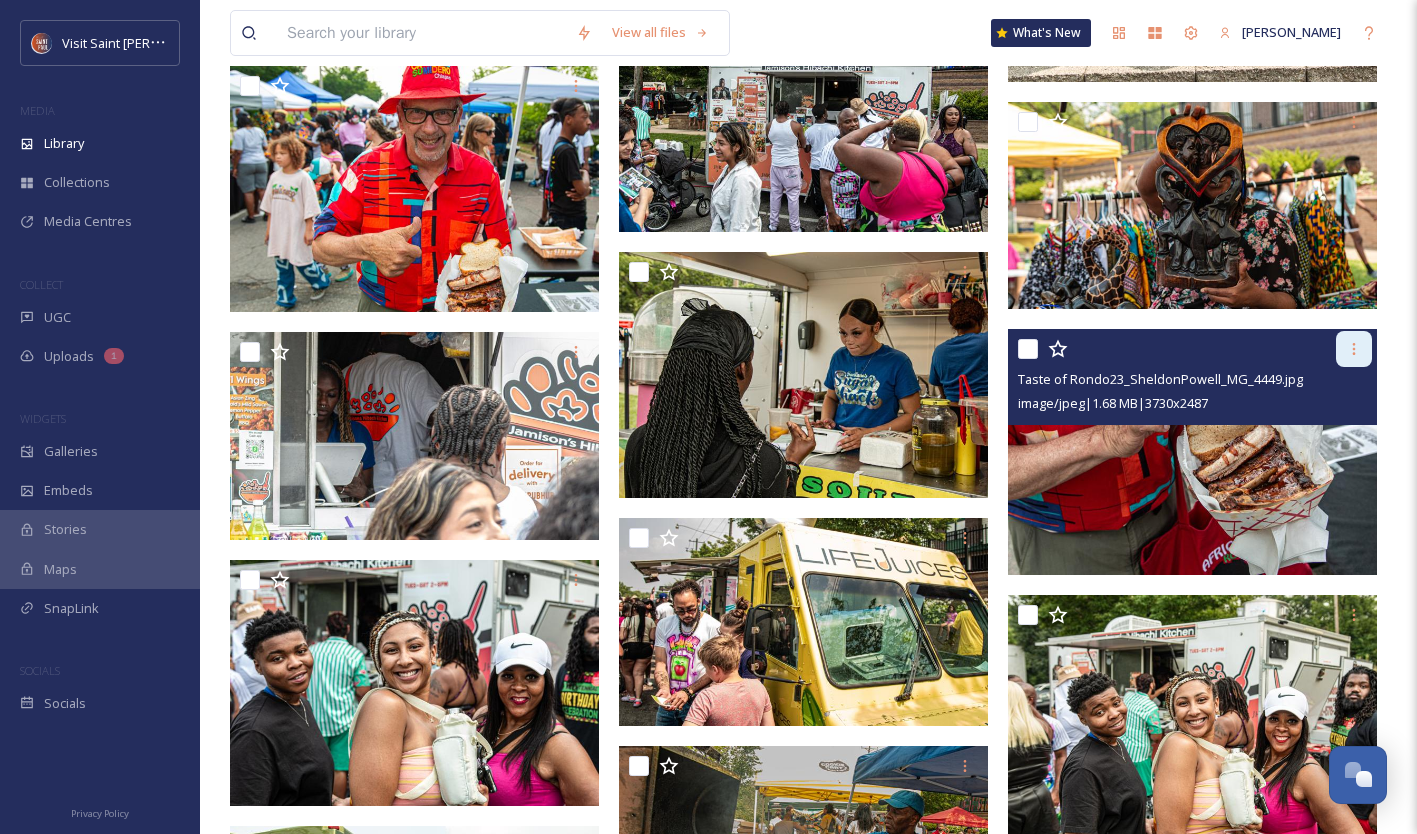 click at bounding box center (1354, 349) 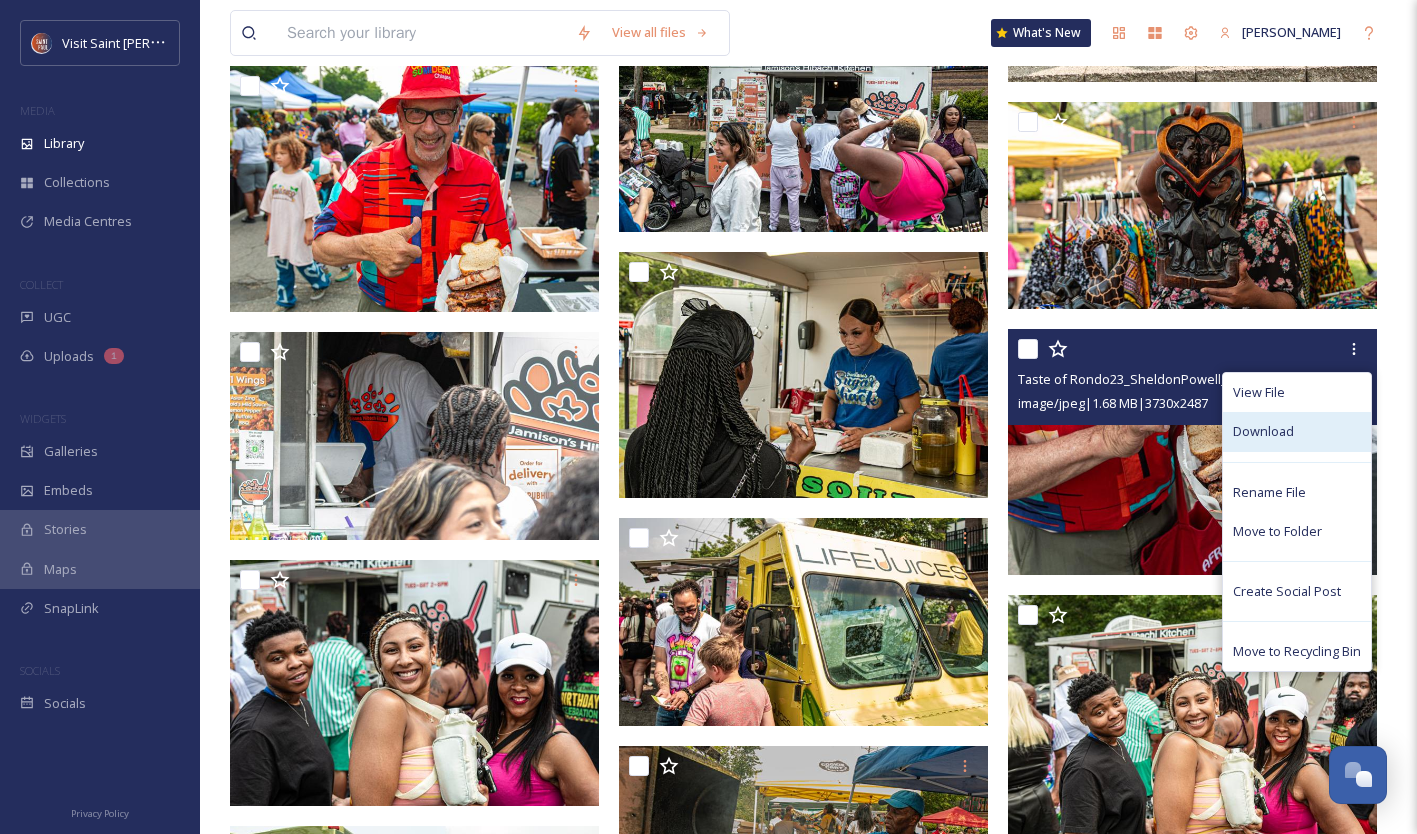 click on "Download" at bounding box center [1263, 431] 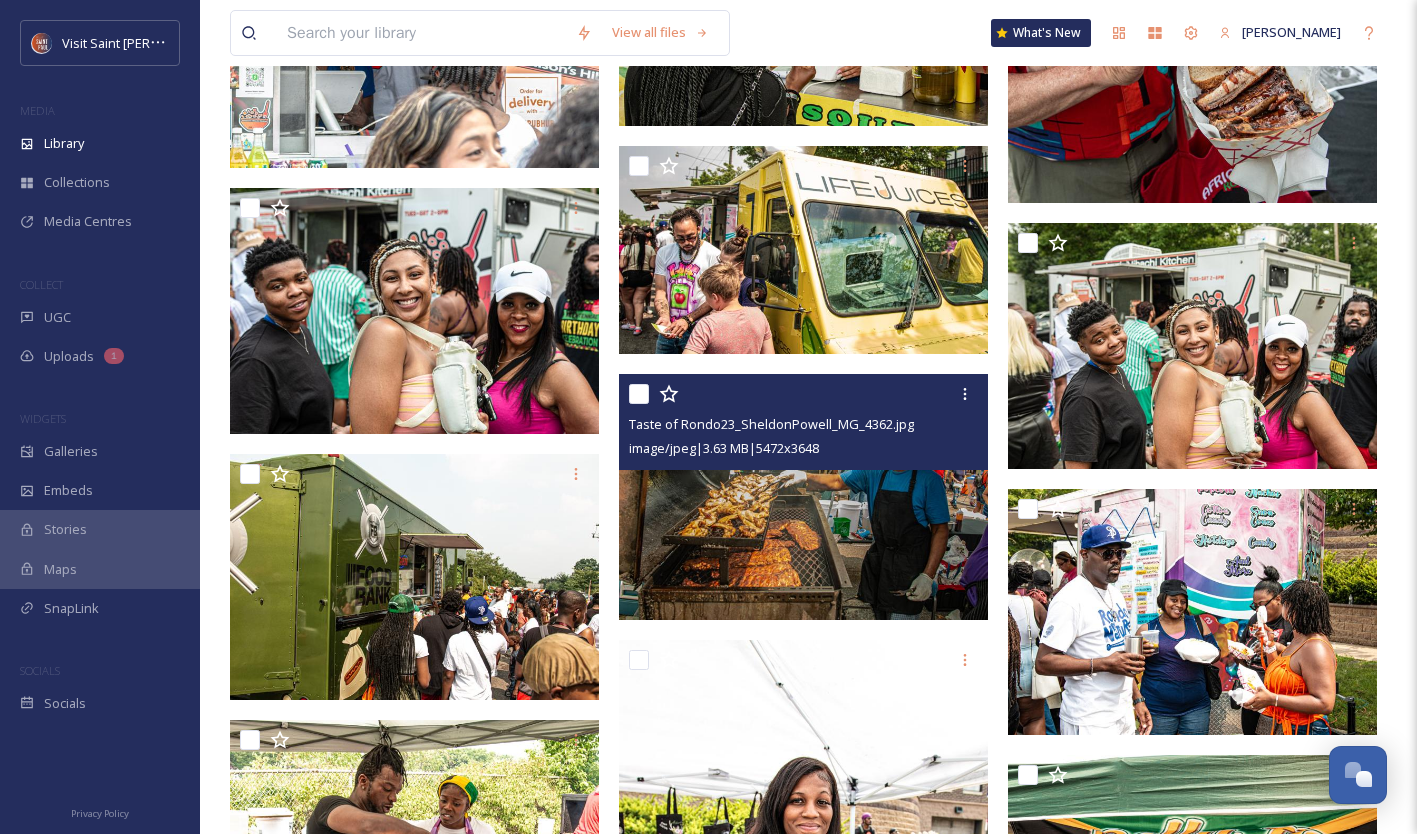 scroll, scrollTop: 10442, scrollLeft: 0, axis: vertical 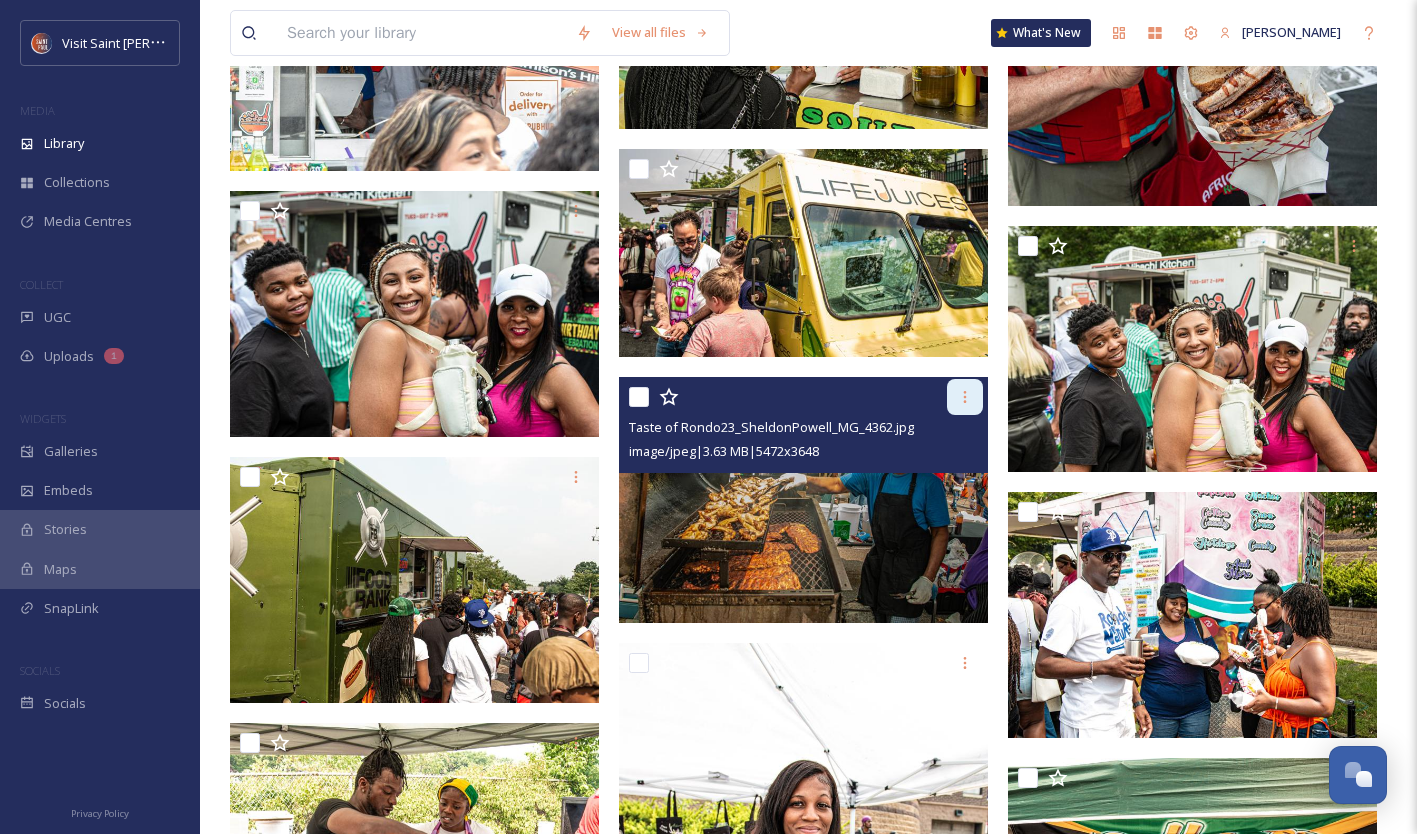 click 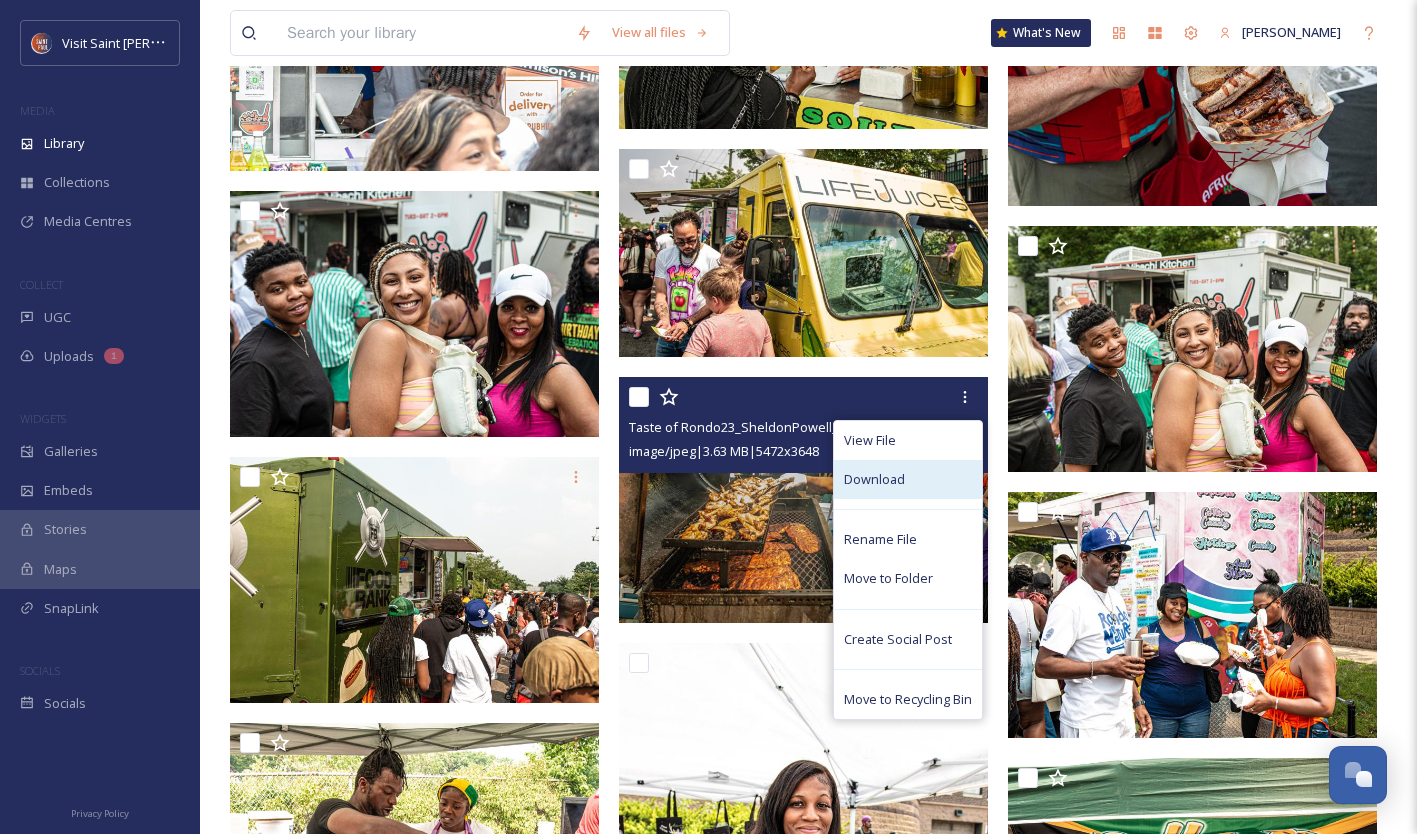 click on "Download" at bounding box center [908, 479] 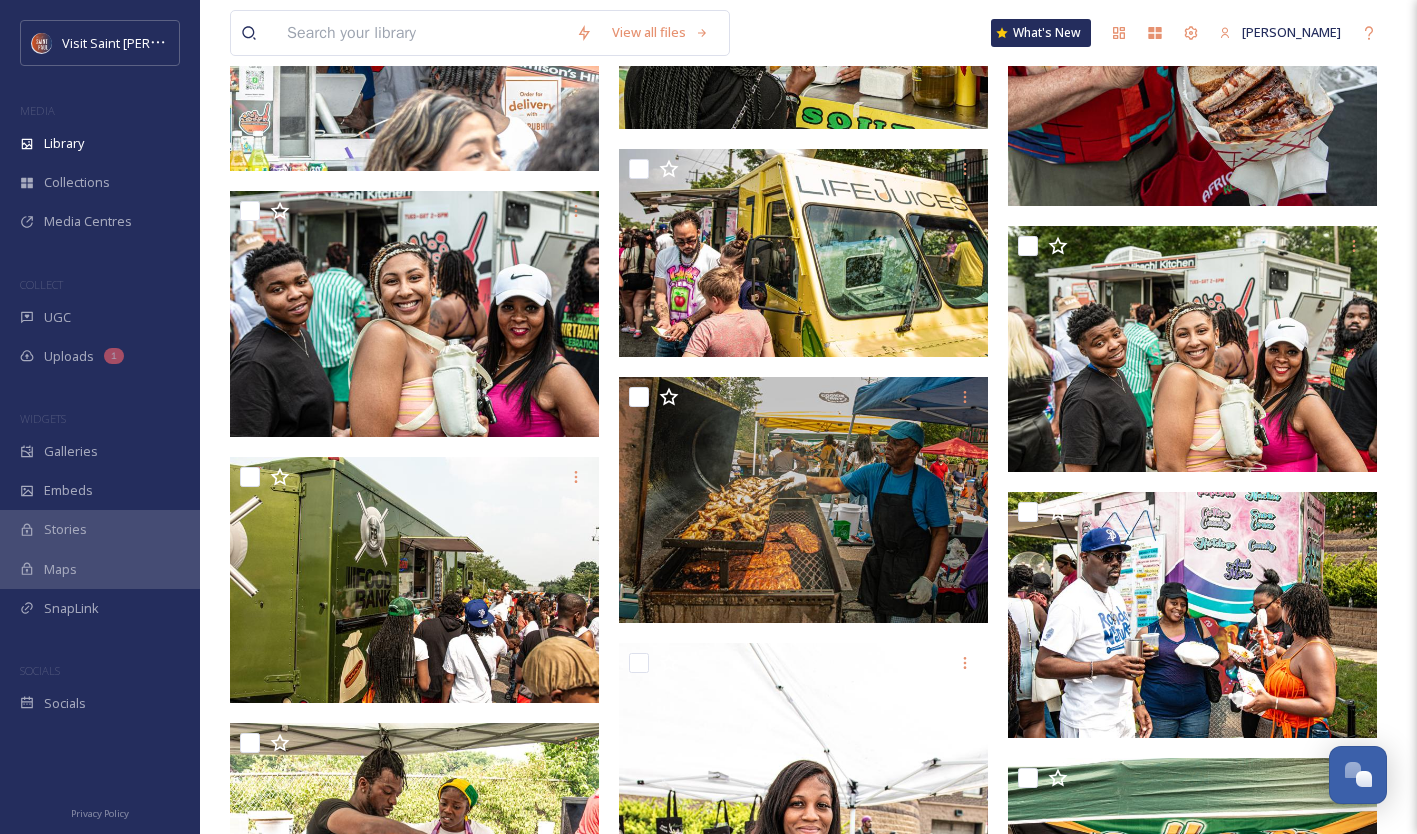 click at bounding box center [421, 33] 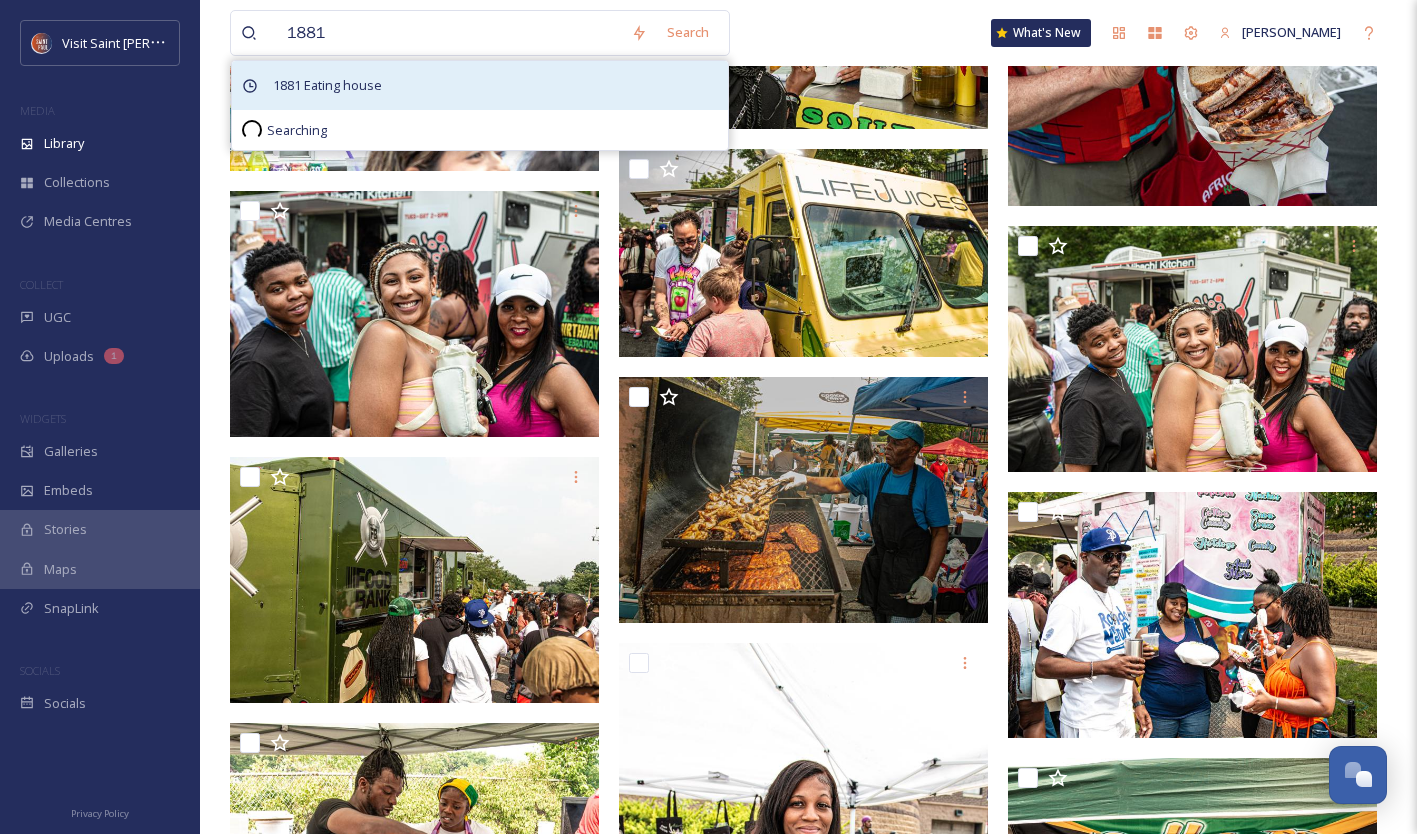 type on "1881" 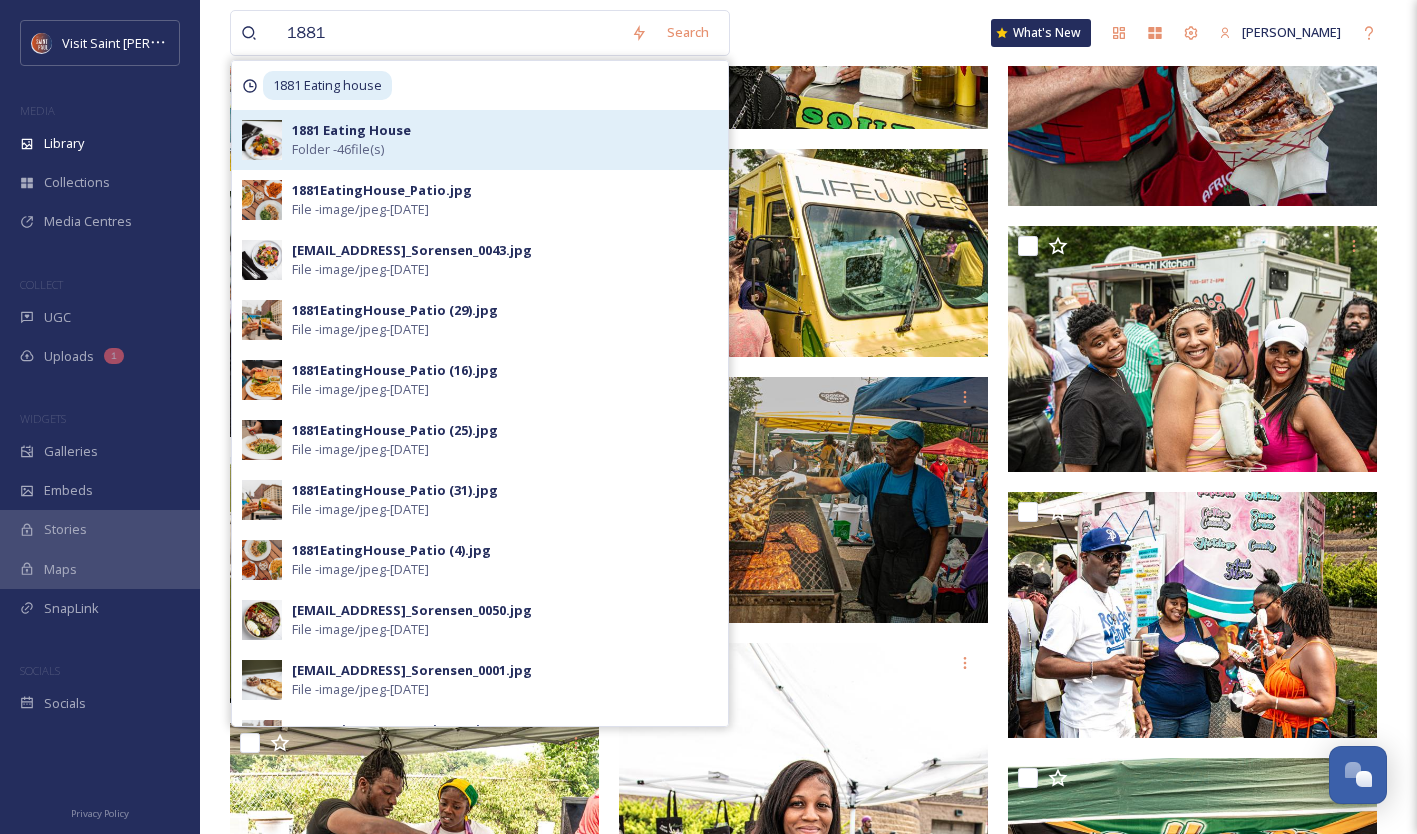 click on "1881 Eating House" at bounding box center [351, 130] 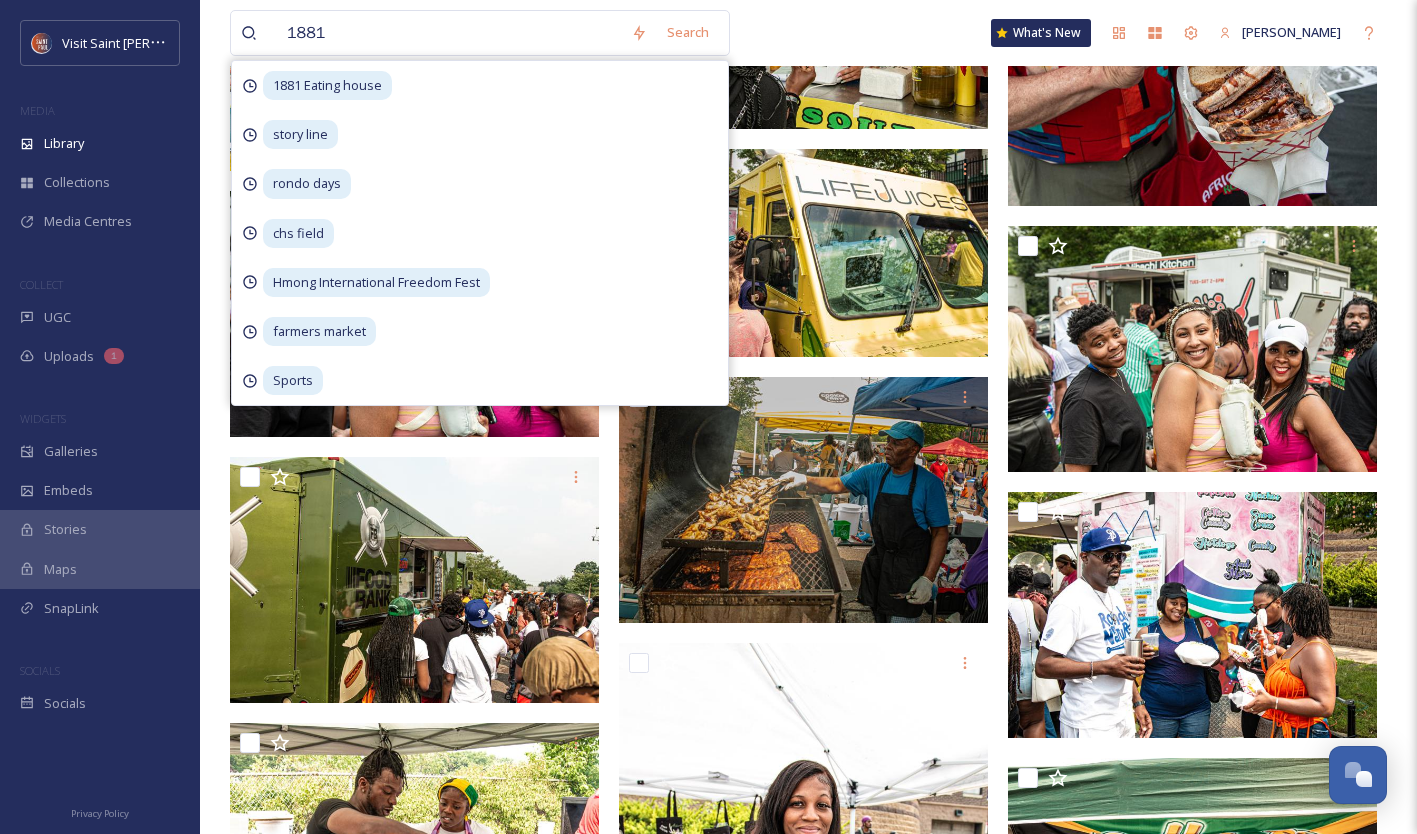 scroll, scrollTop: 0, scrollLeft: 0, axis: both 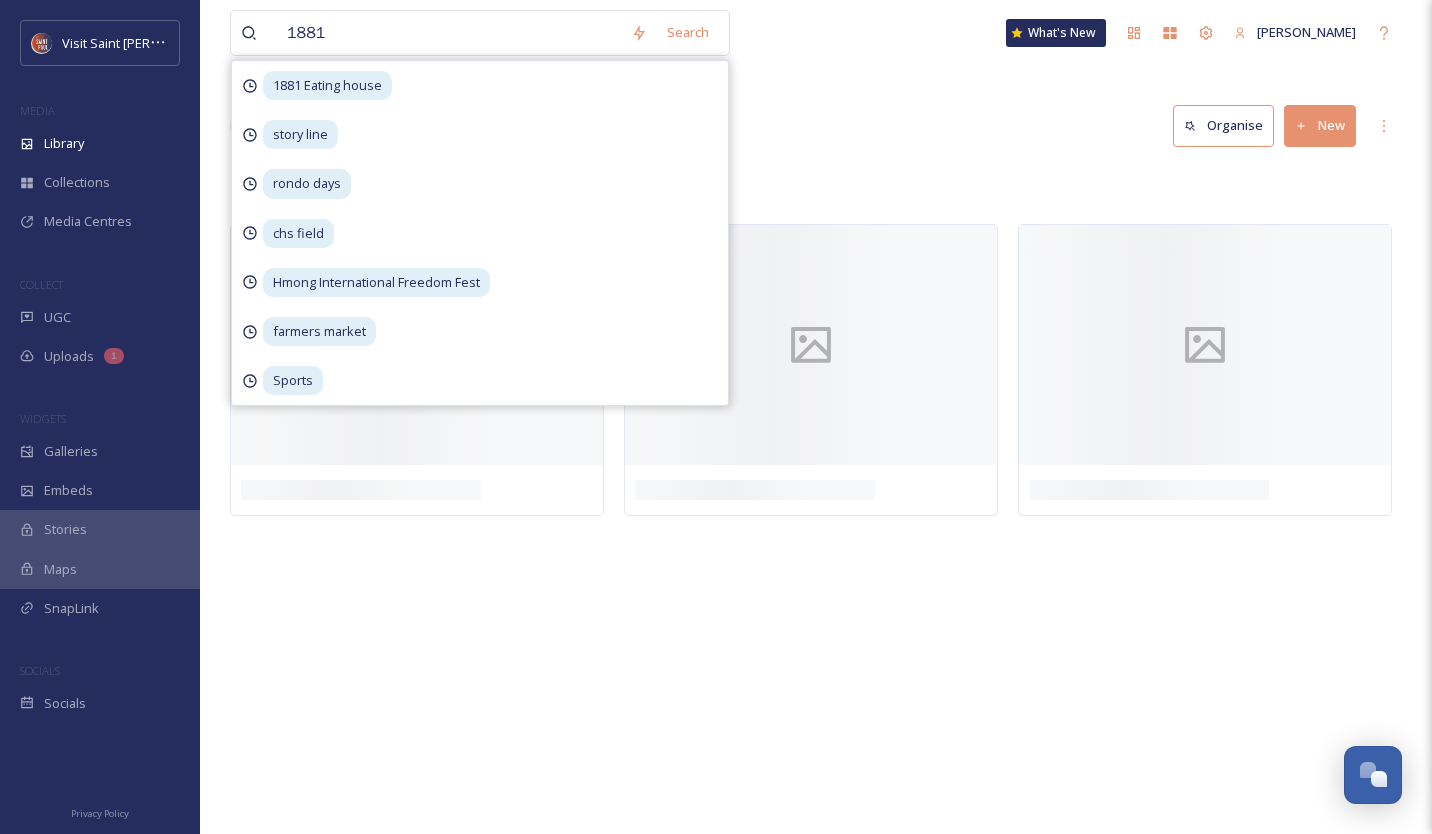 click on "1881 Search 1881 Eating house story line rondo days  chs field Hmong International Freedom Fest farmers market Sports What's New [PERSON_NAME]" at bounding box center (816, 33) 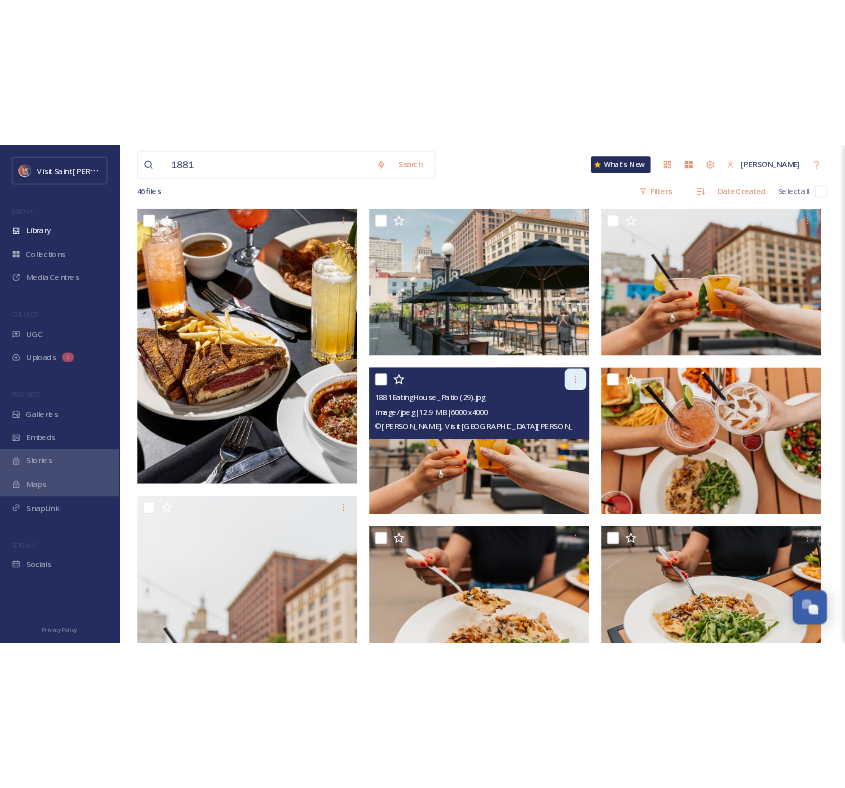 scroll, scrollTop: 167, scrollLeft: 0, axis: vertical 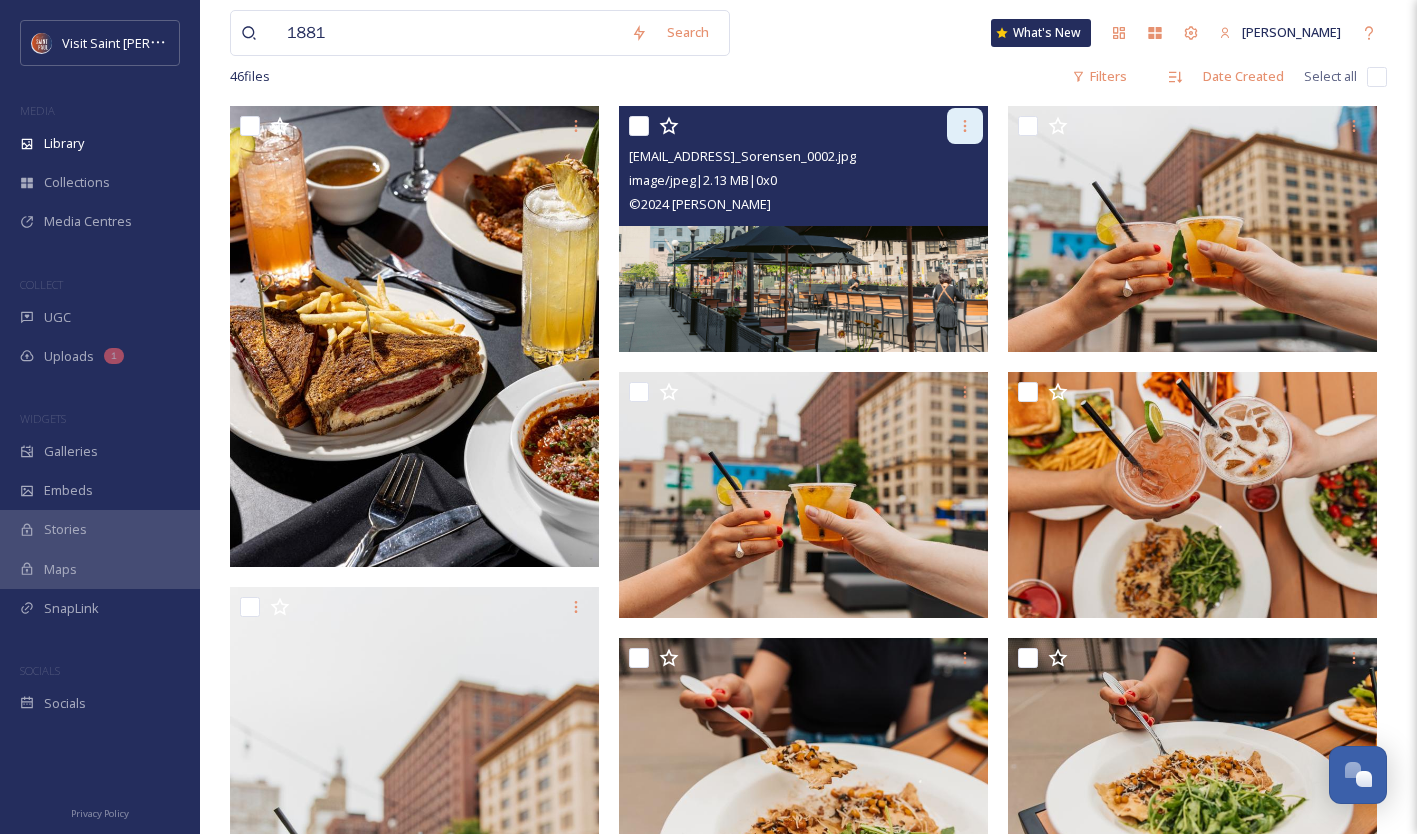 click 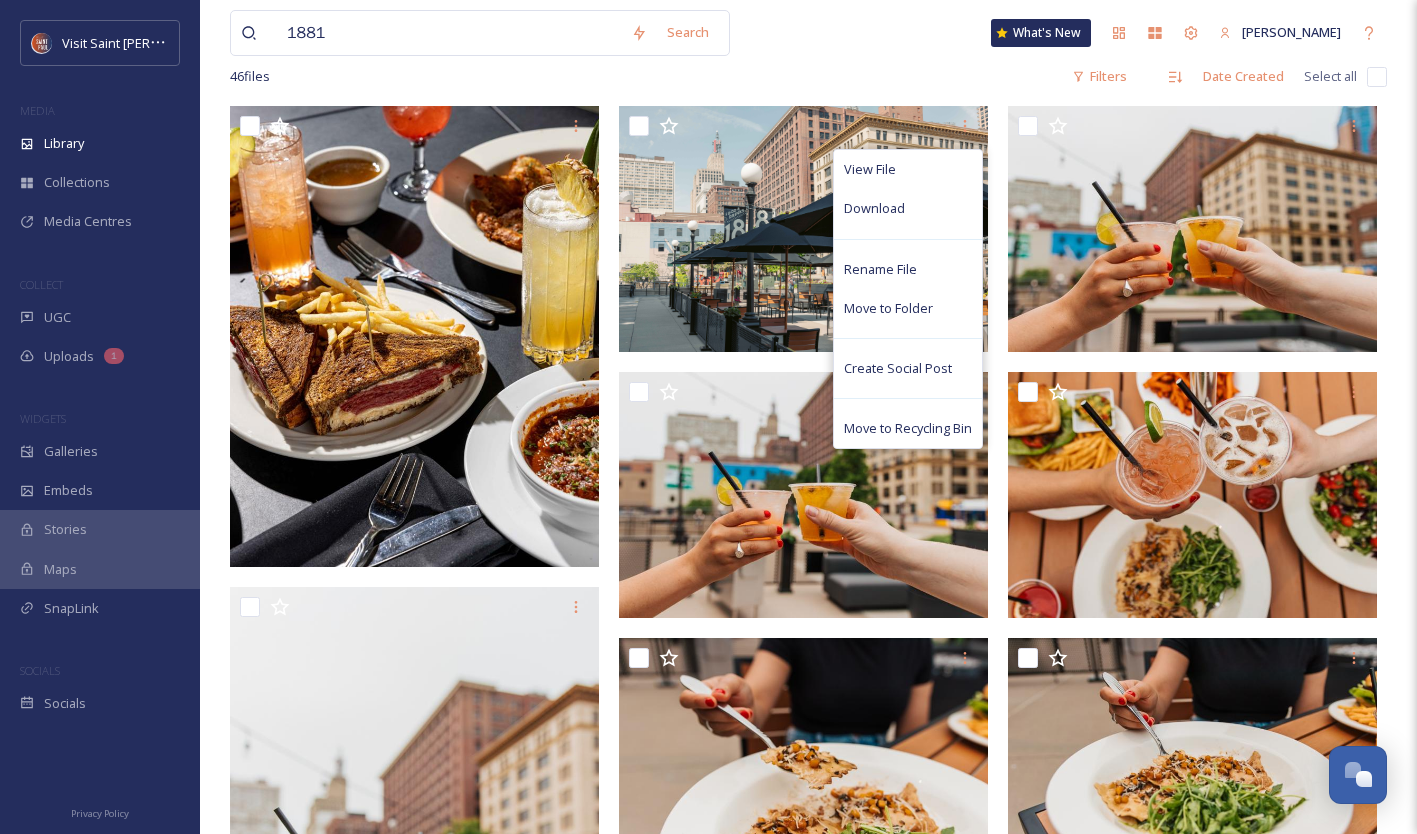click on "46  file s Filters Date Created Select all" at bounding box center (808, 76) 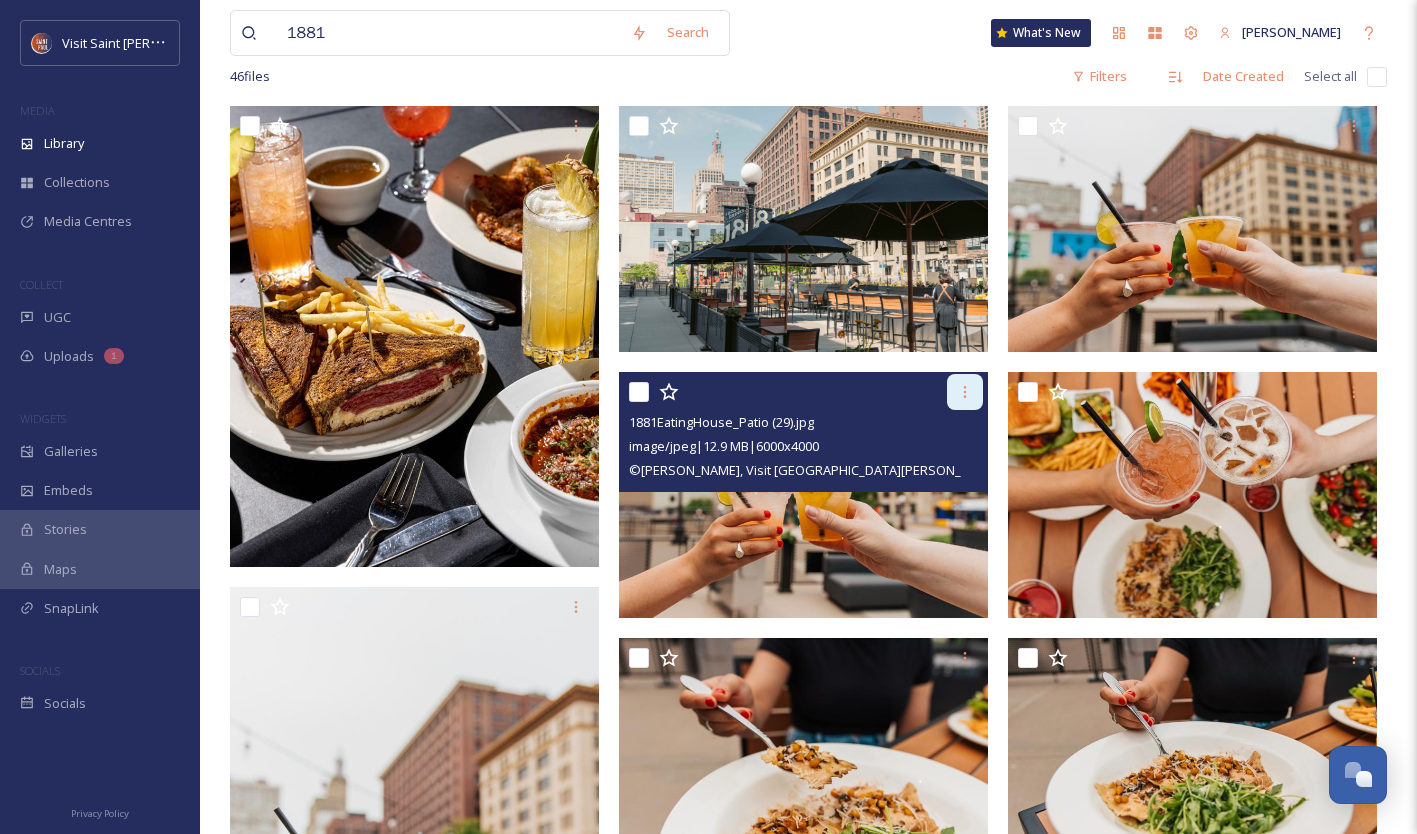 click 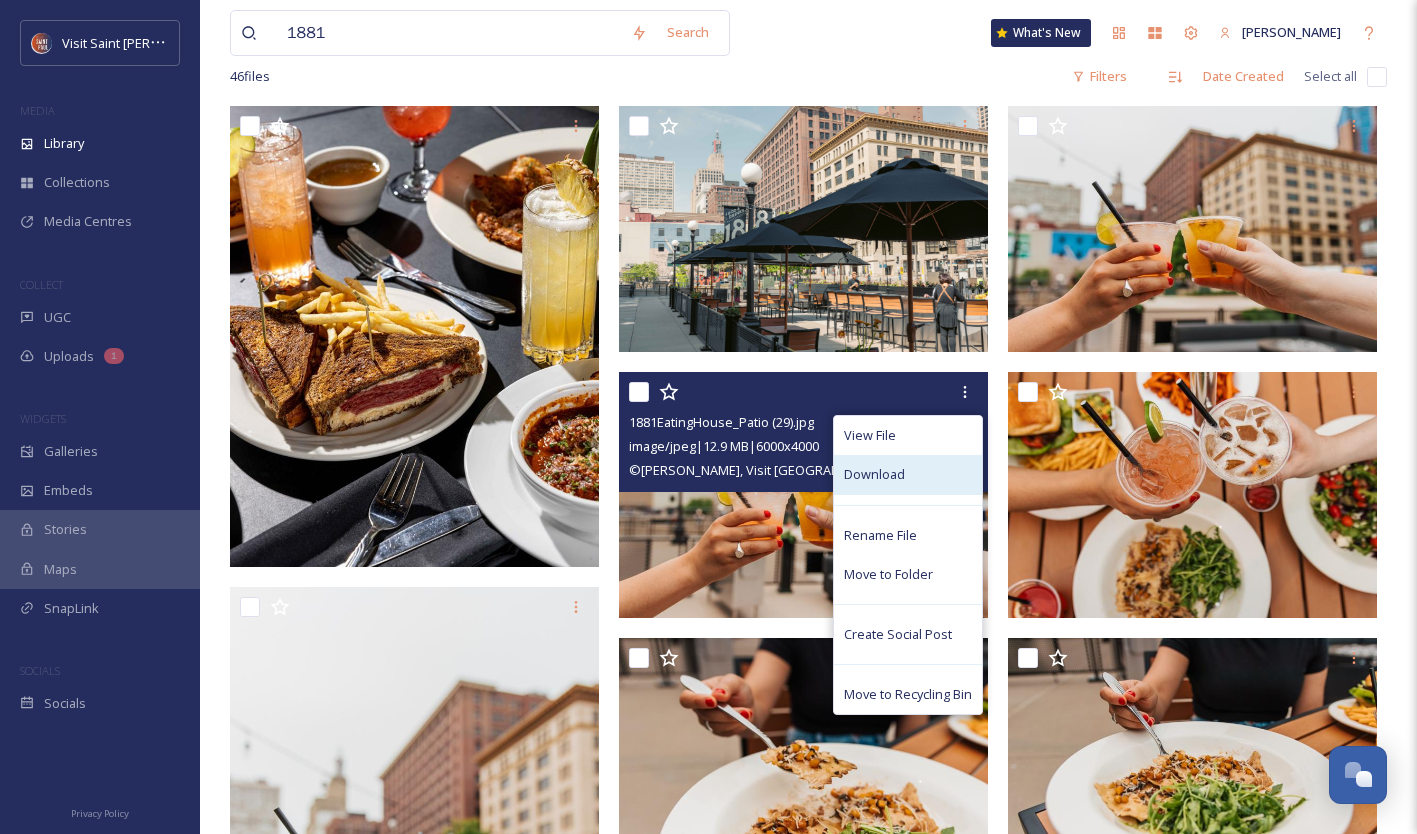 click on "Download" at bounding box center (908, 474) 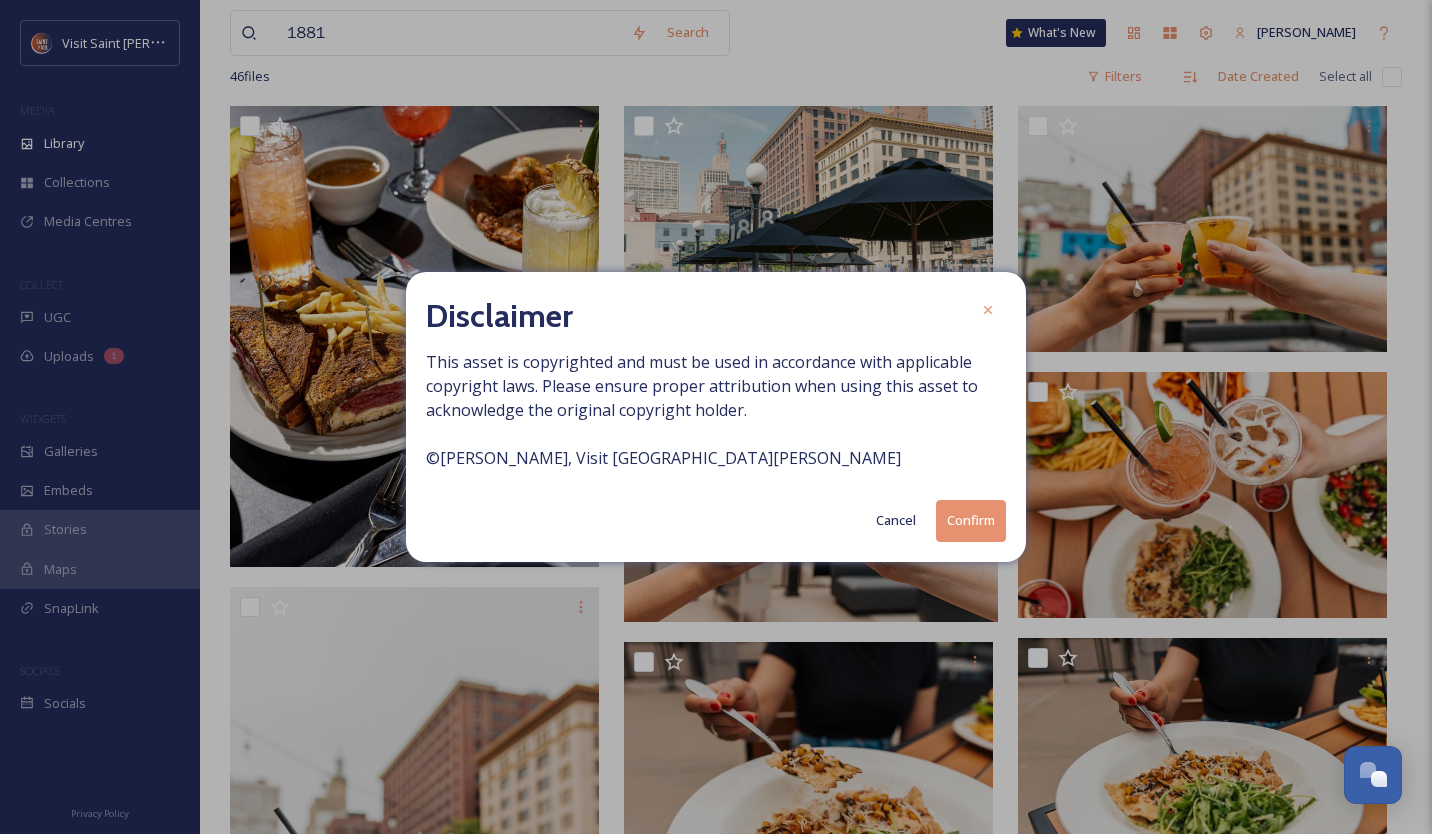 click on "Confirm" at bounding box center [971, 520] 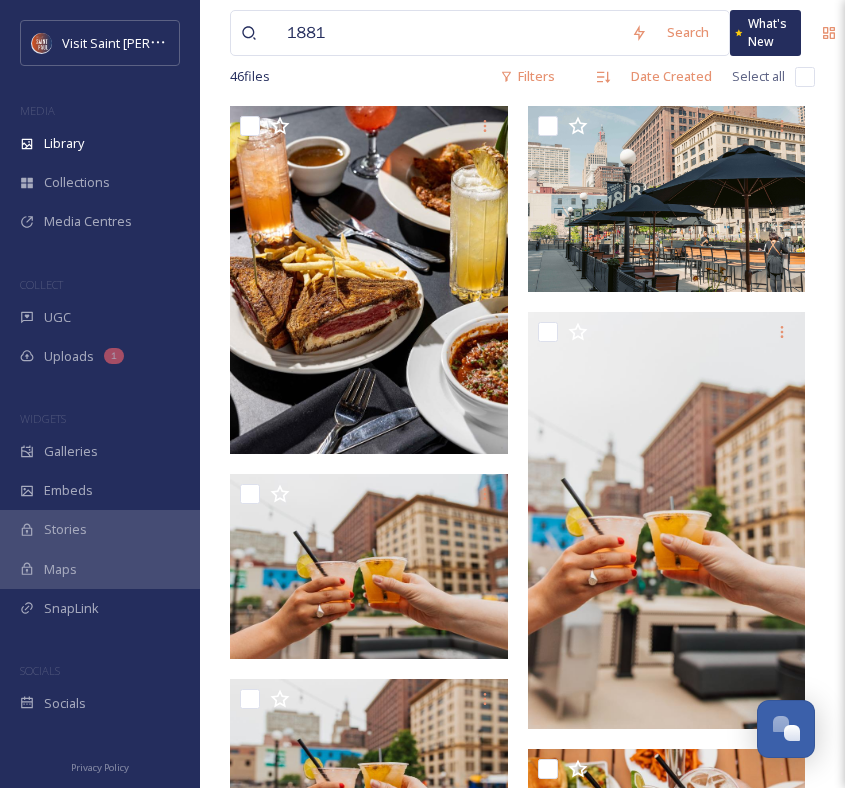 drag, startPoint x: 398, startPoint y: 24, endPoint x: 147, endPoint y: -27, distance: 256.12888 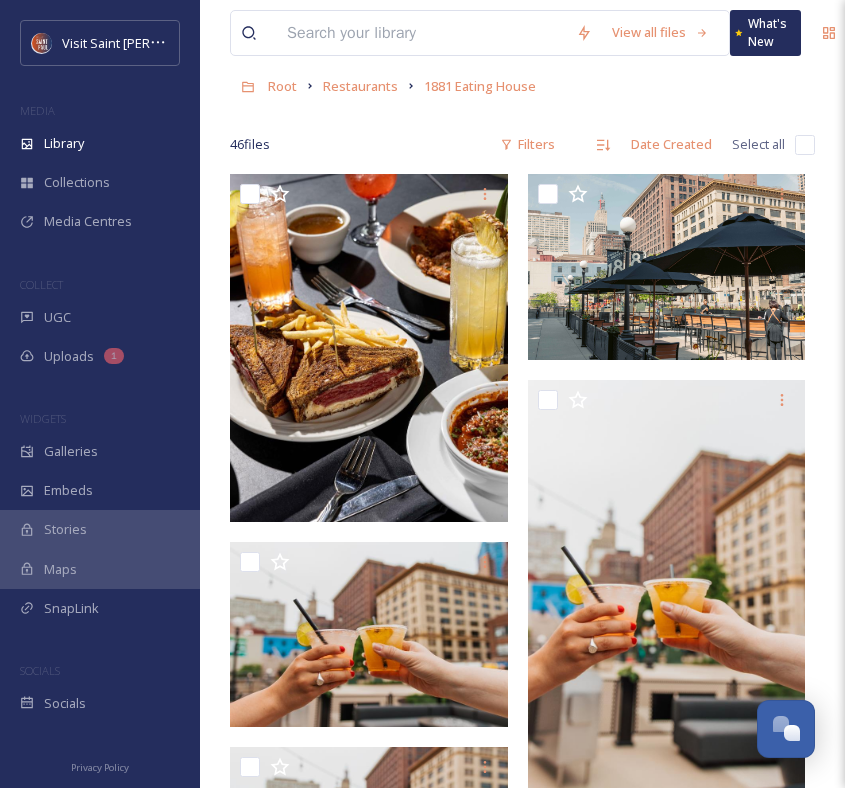 type on "r" 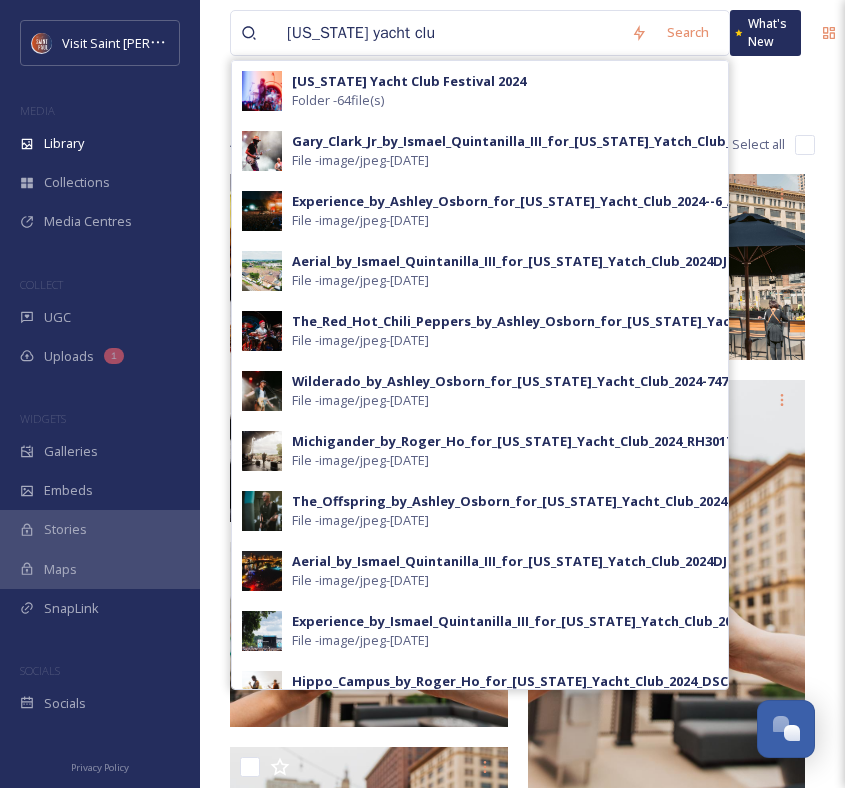 type on "[US_STATE] yacht club" 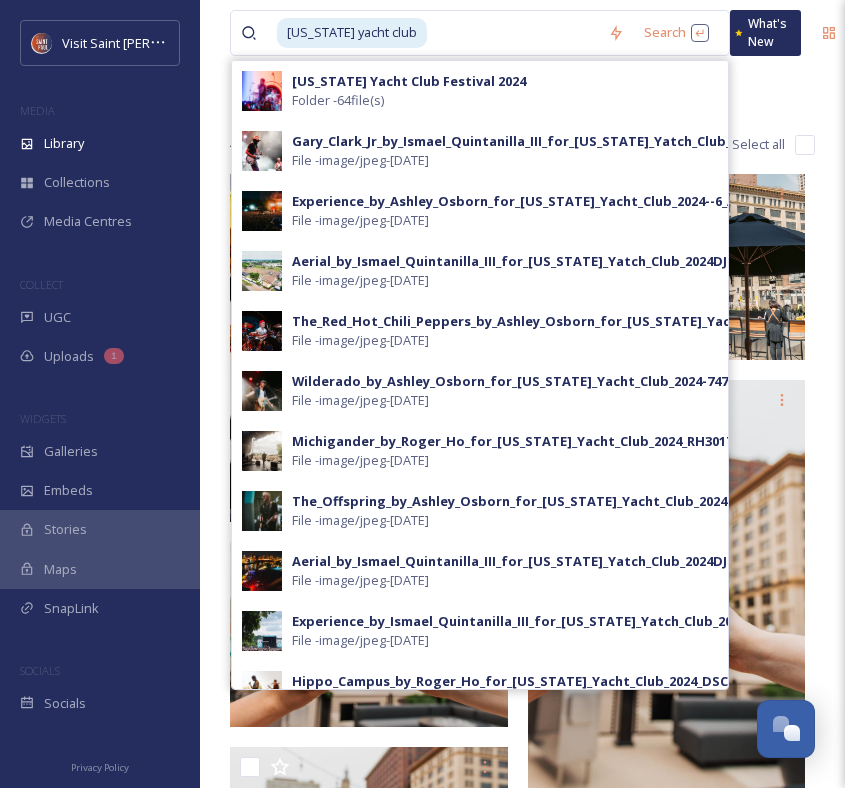 type 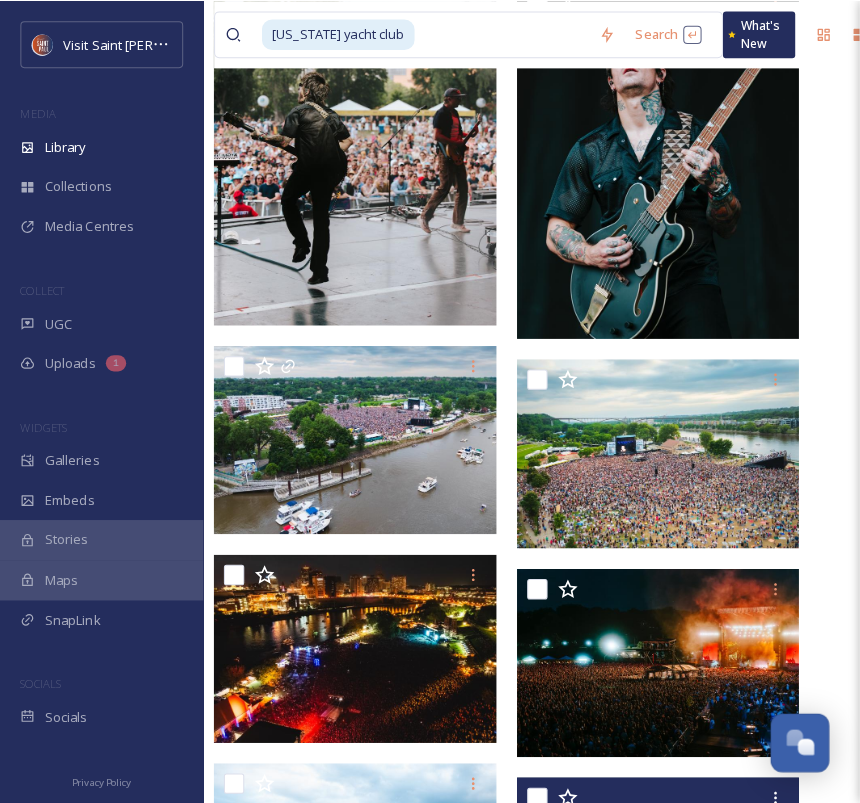 scroll, scrollTop: 6207, scrollLeft: 21, axis: both 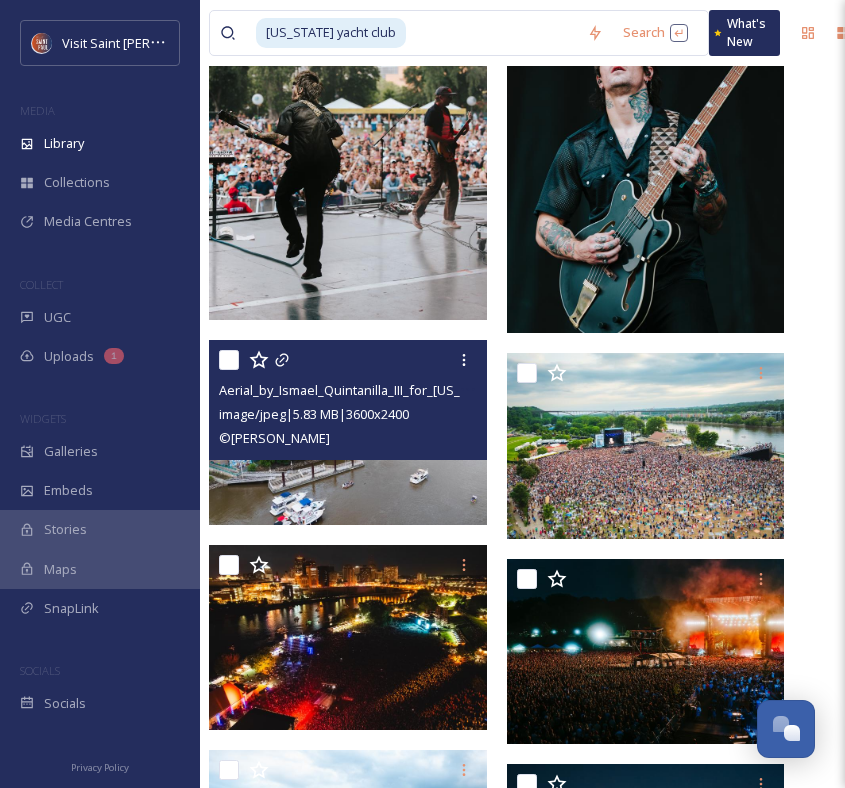 click on "© [PERSON_NAME]" at bounding box center (350, 438) 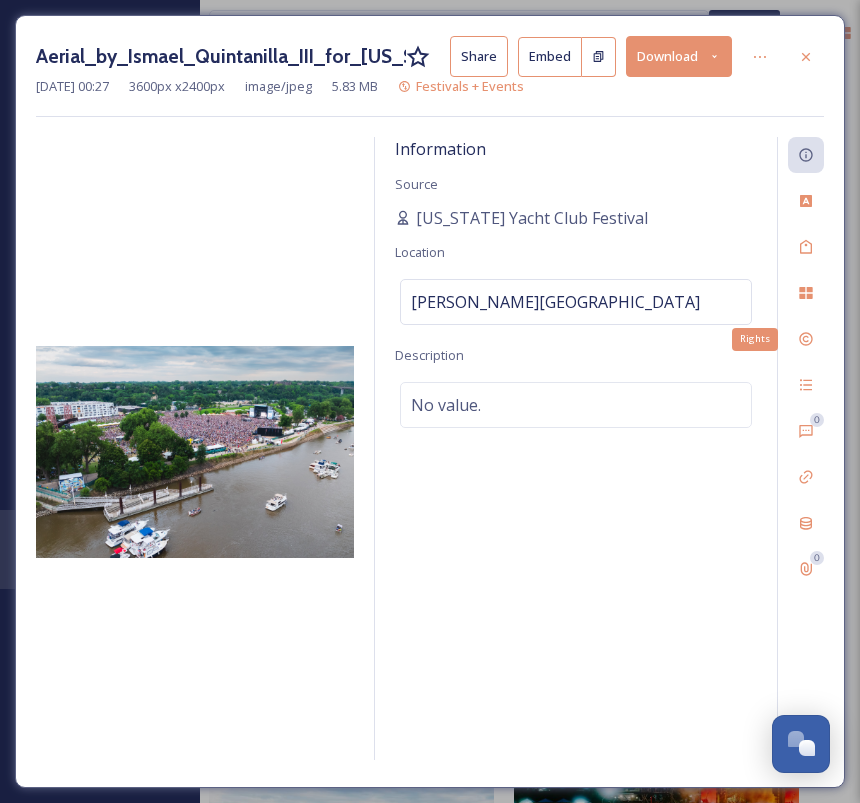 click 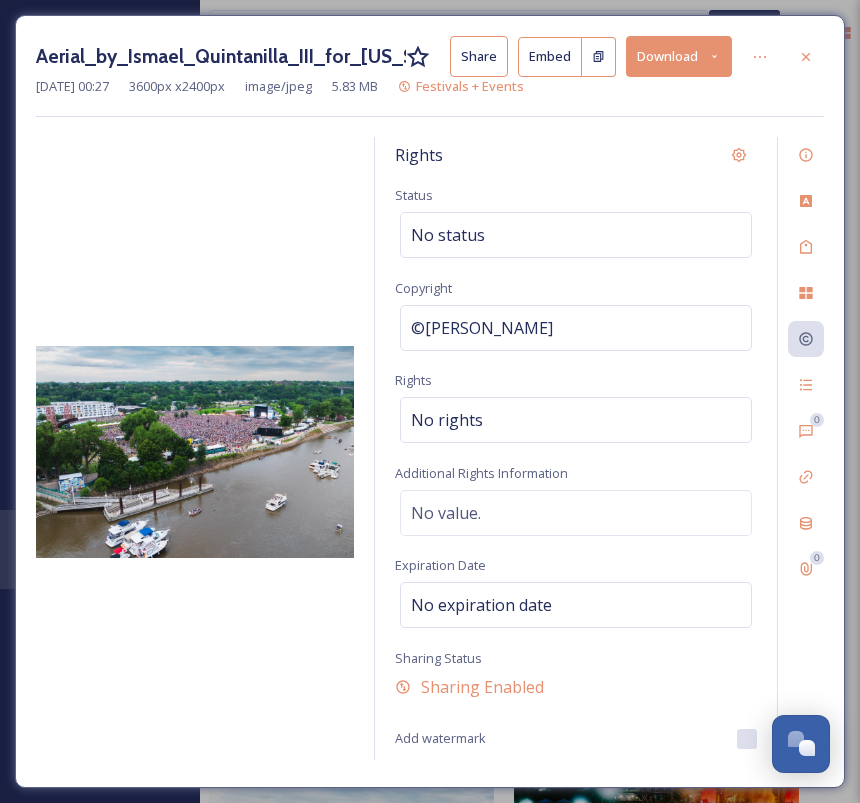 click on "Aerial_by_Ismael_Quintanilla_III_for_[US_STATE]_Yatch_Club_2024DJI_0043-HDR_A.jpg Share Embed Download [DATE] 00:27 3600 px x  2400 px image/jpeg 5.83 MB Festivals + Events" at bounding box center (430, 76) 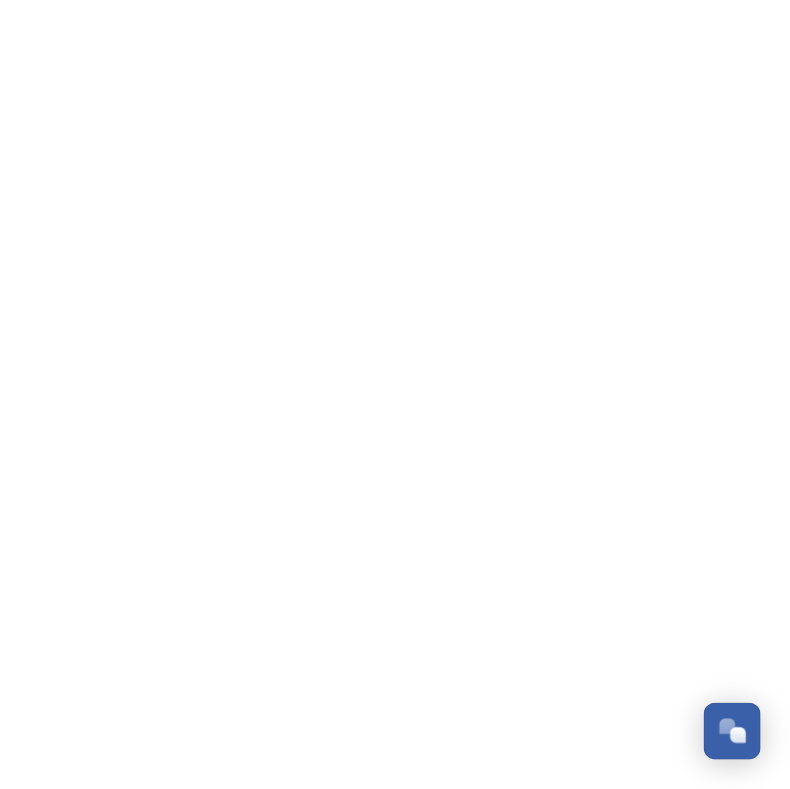 scroll, scrollTop: 0, scrollLeft: 0, axis: both 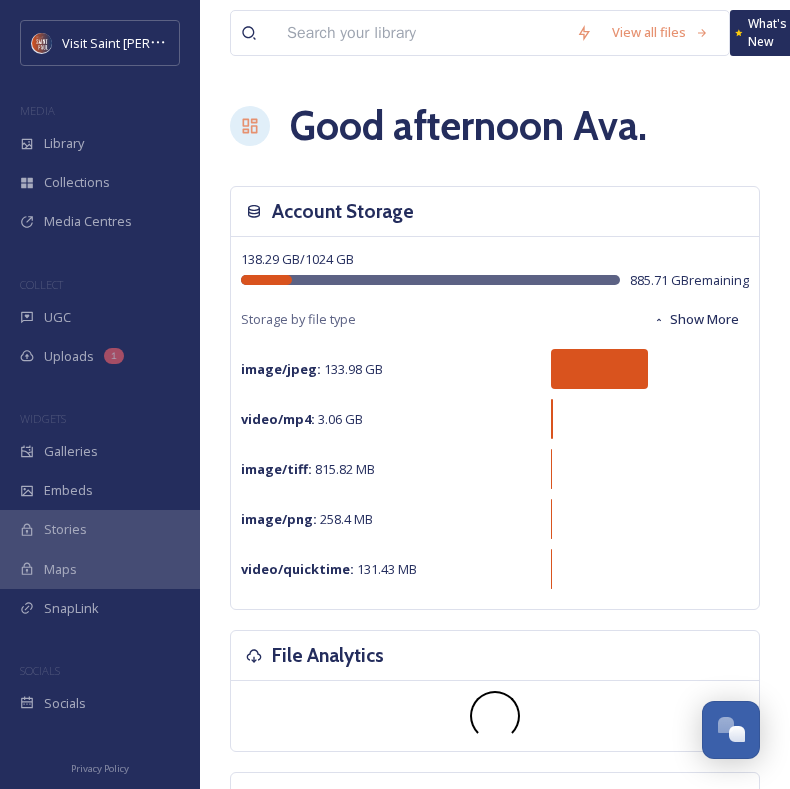 click at bounding box center [421, 33] 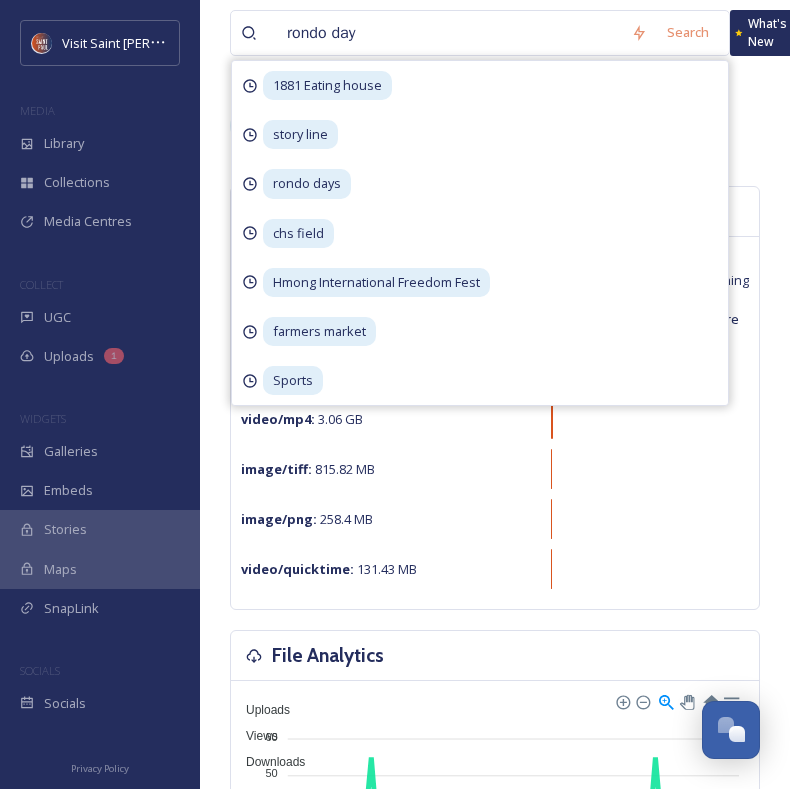 type on "rondo days" 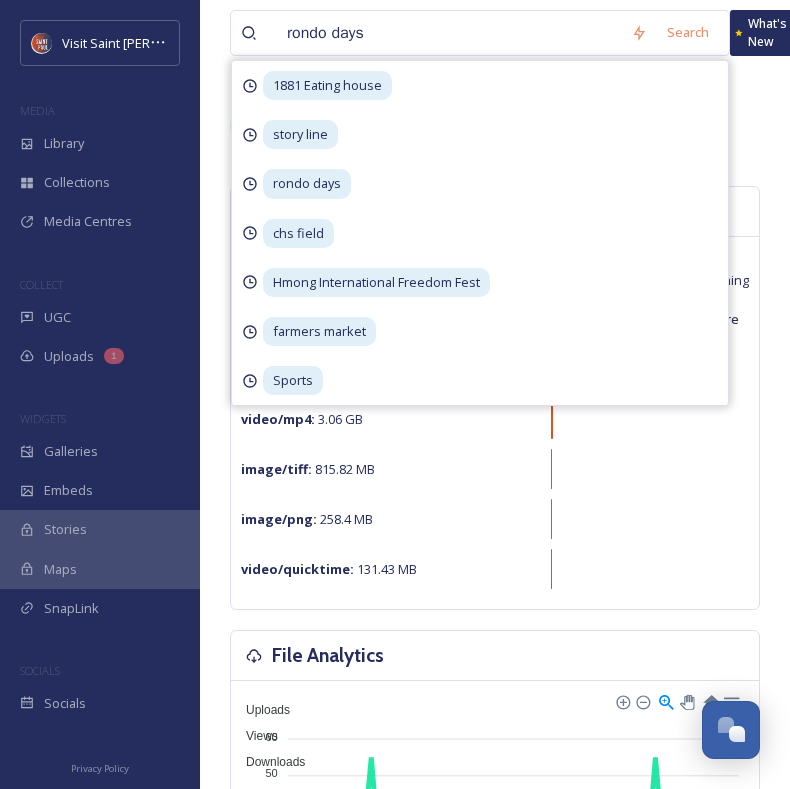 type 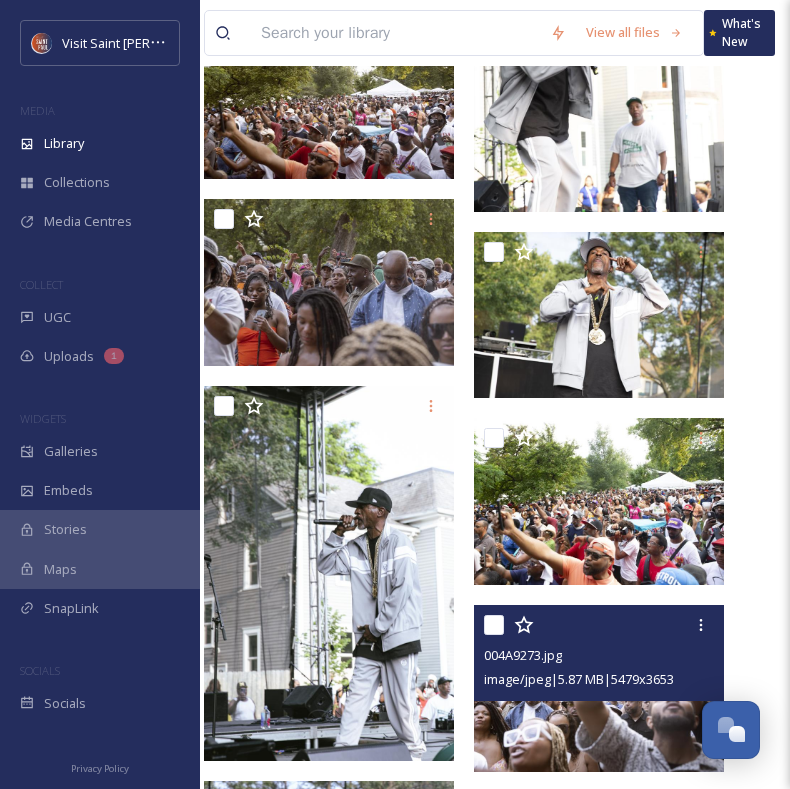 scroll, scrollTop: 1977, scrollLeft: 26, axis: both 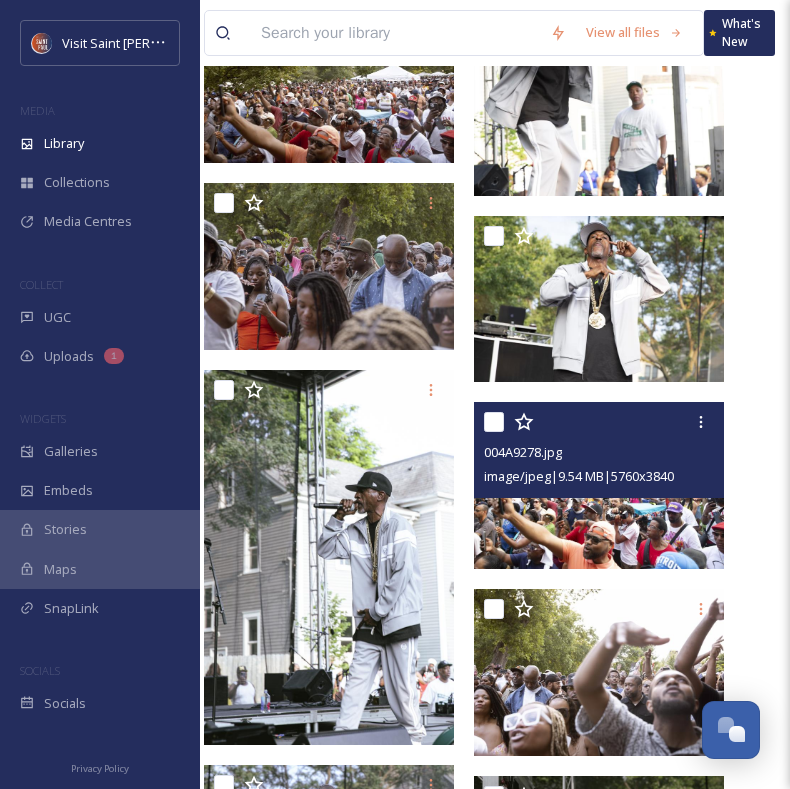 click at bounding box center (599, 485) 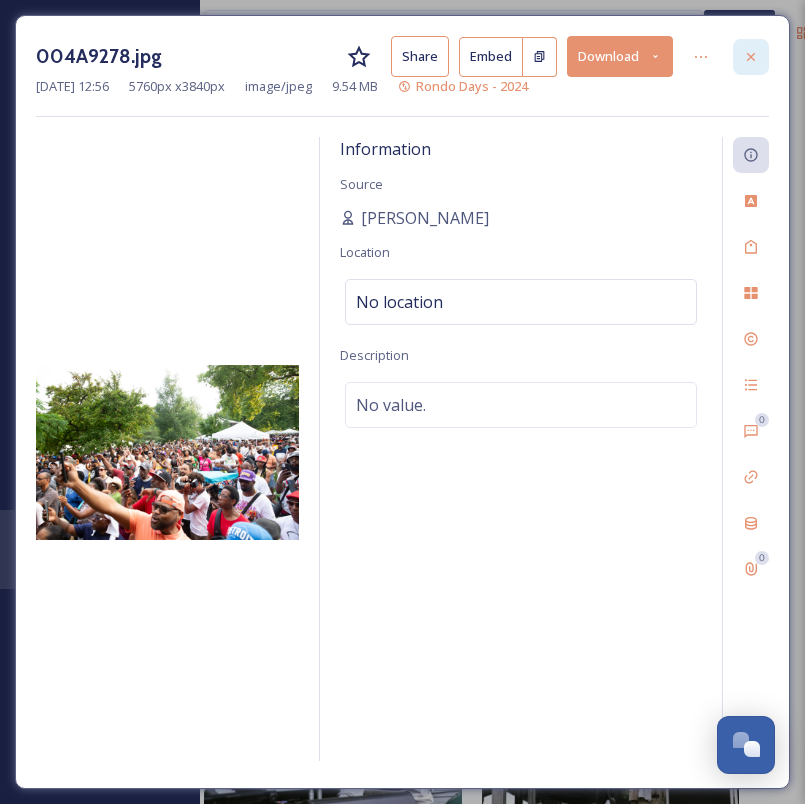 click at bounding box center (751, 57) 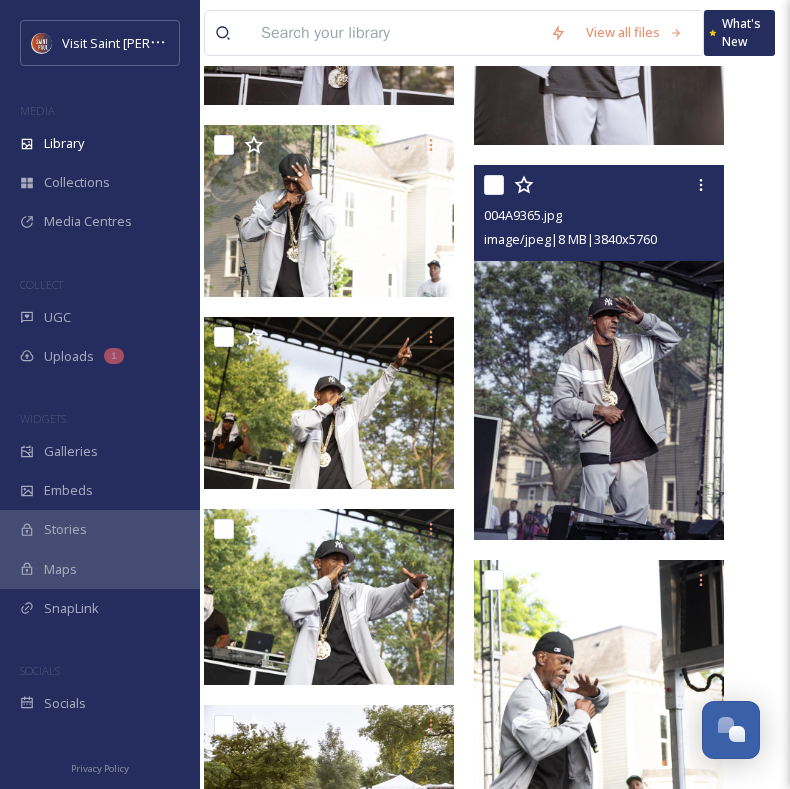 click on "004A9365.jpg image/jpeg  |  8 MB  |  3840  x  5760" at bounding box center [599, 213] 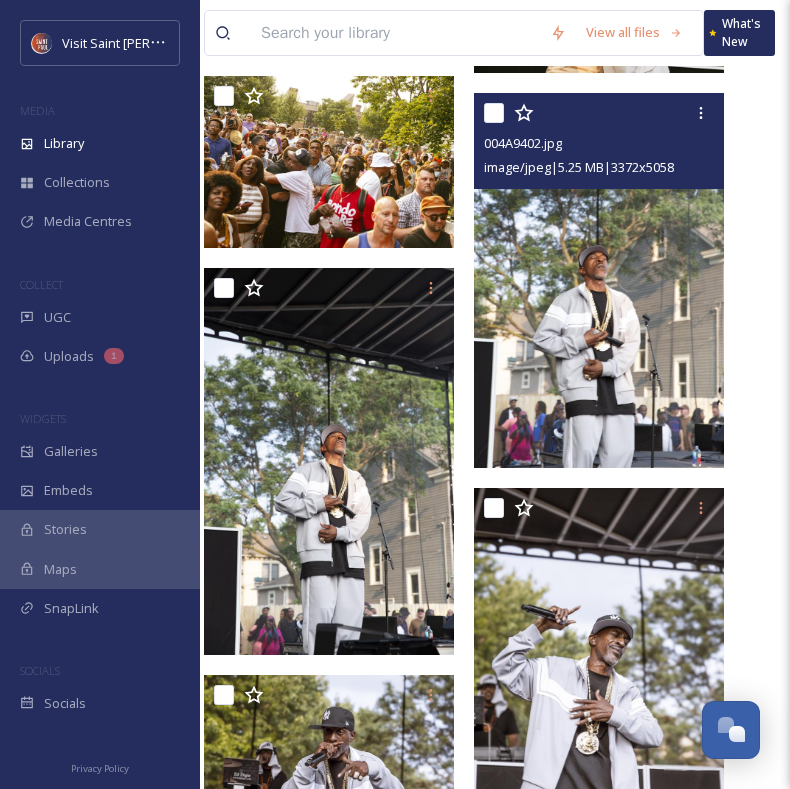 scroll, scrollTop: 243, scrollLeft: 26, axis: both 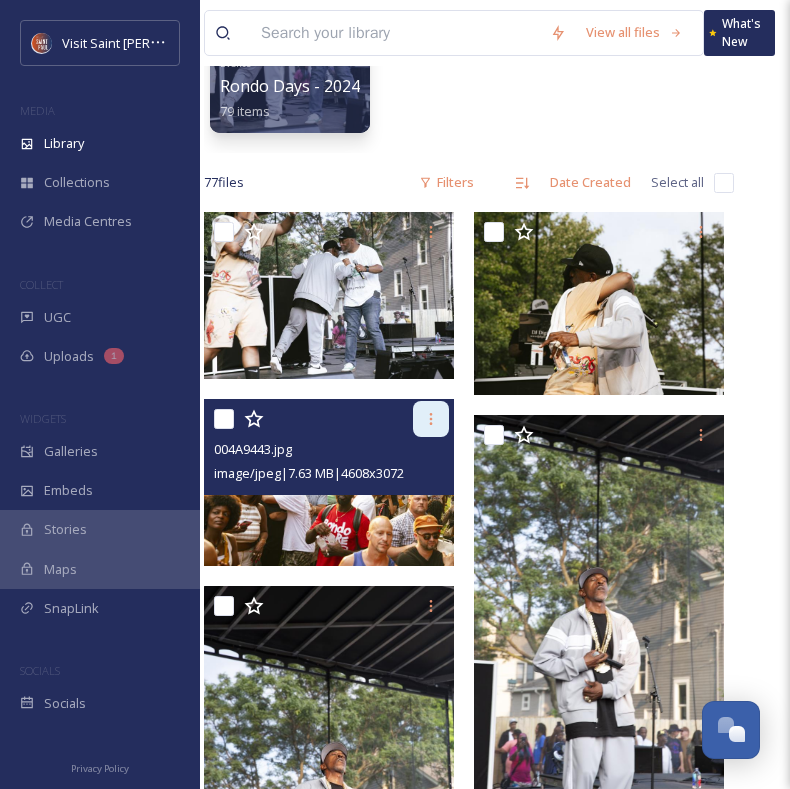 click 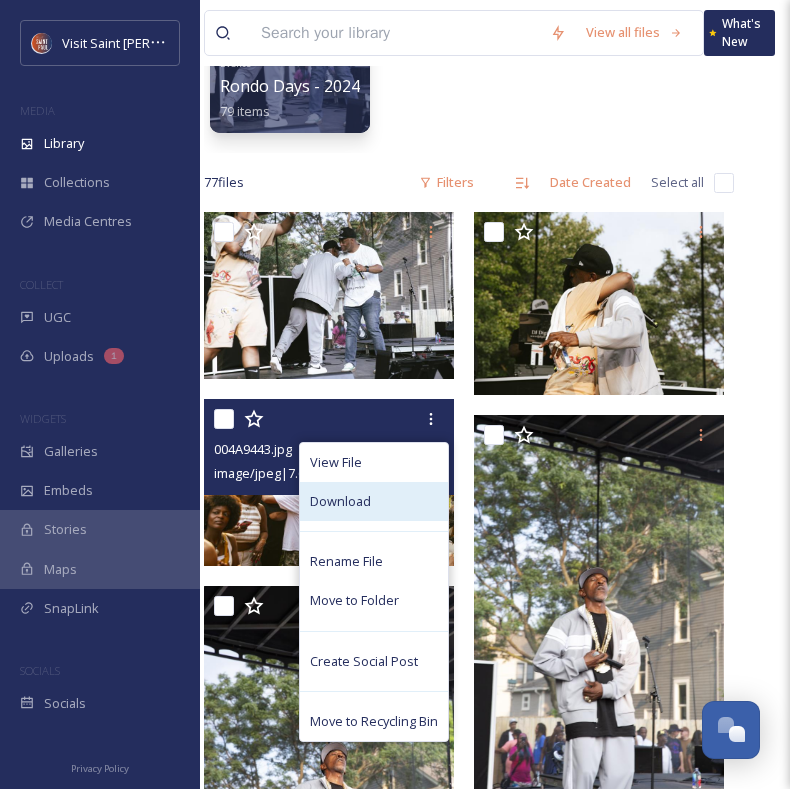 click on "Download" at bounding box center [374, 501] 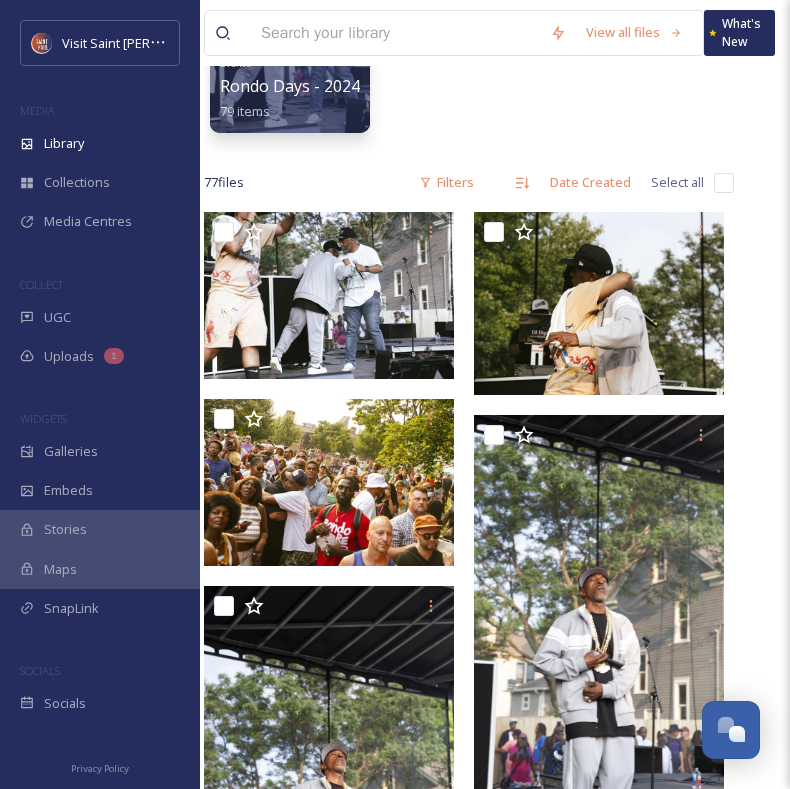 click at bounding box center (395, 33) 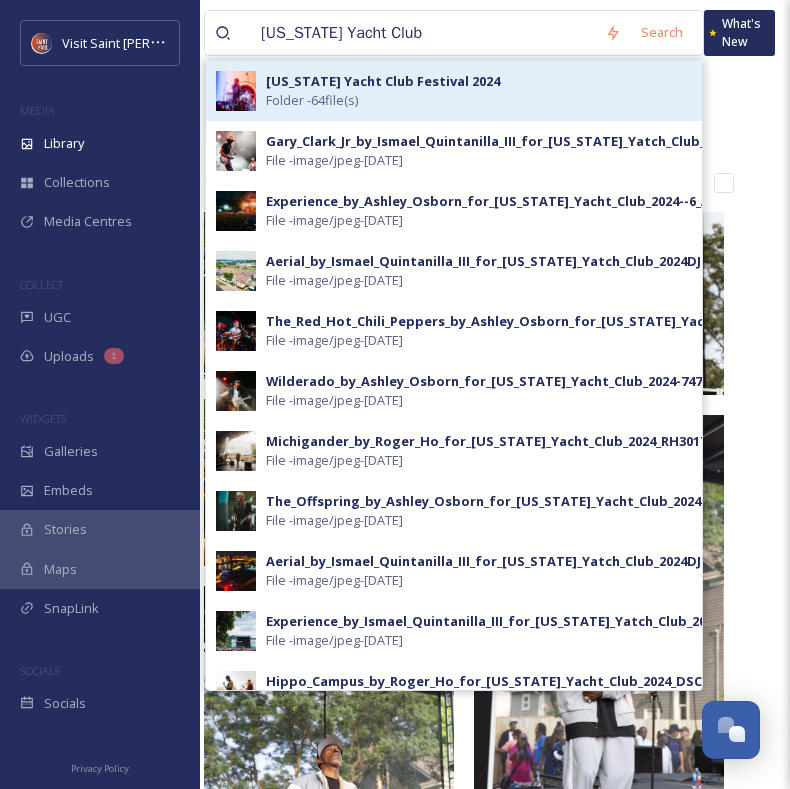 type on "Minnesota Yacht Club" 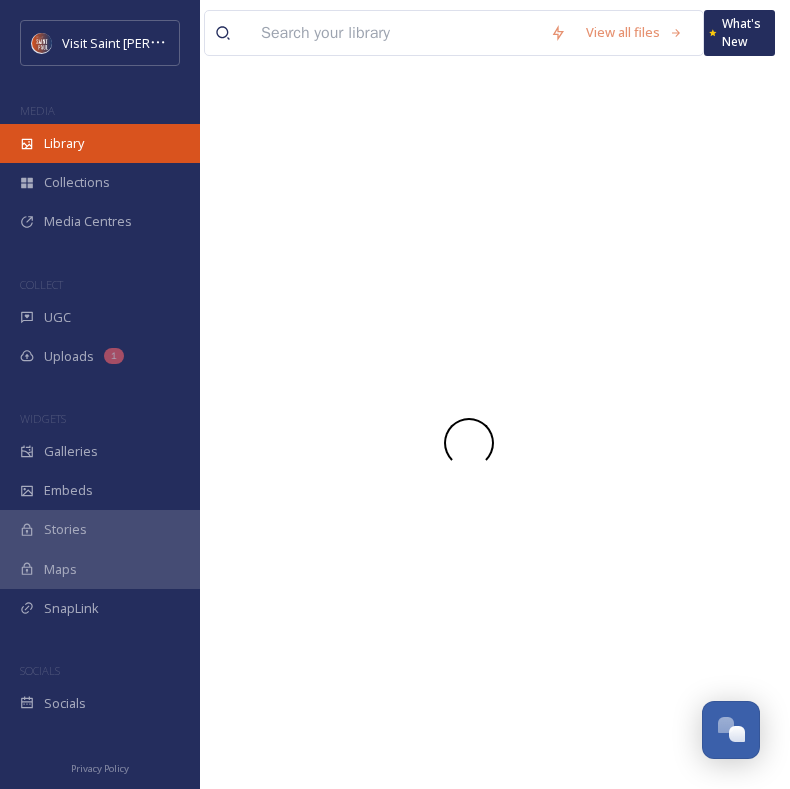 scroll, scrollTop: 0, scrollLeft: 0, axis: both 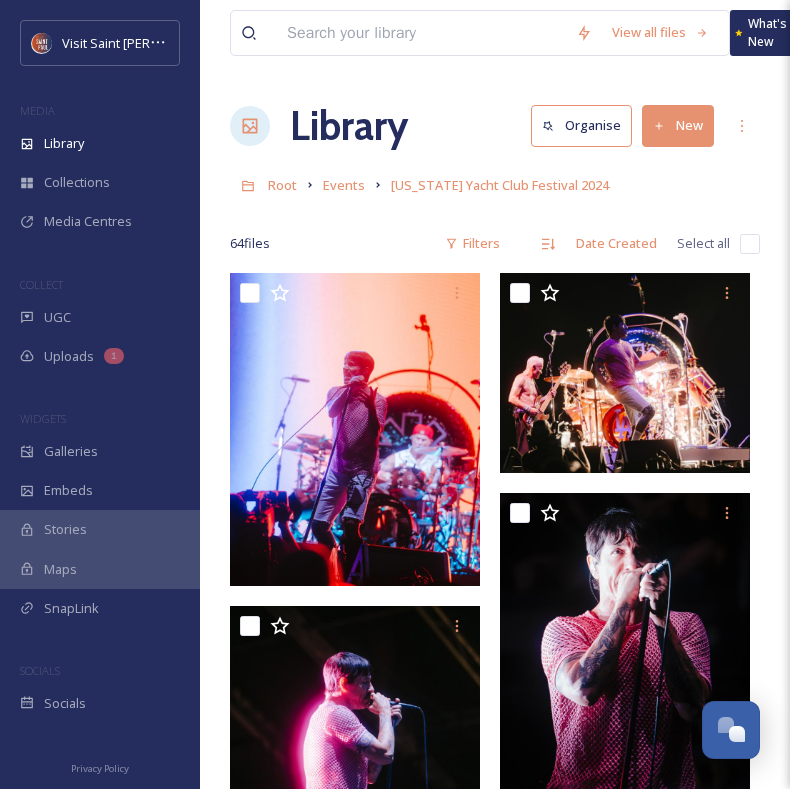 click on "View all files What's New Ava Diaz Library Organise New Root Events Minnesota Yacht Club Festival 2024 Your Selections There is nothing here. 64  file s Filters Date Created Select all" at bounding box center [495, 1431] 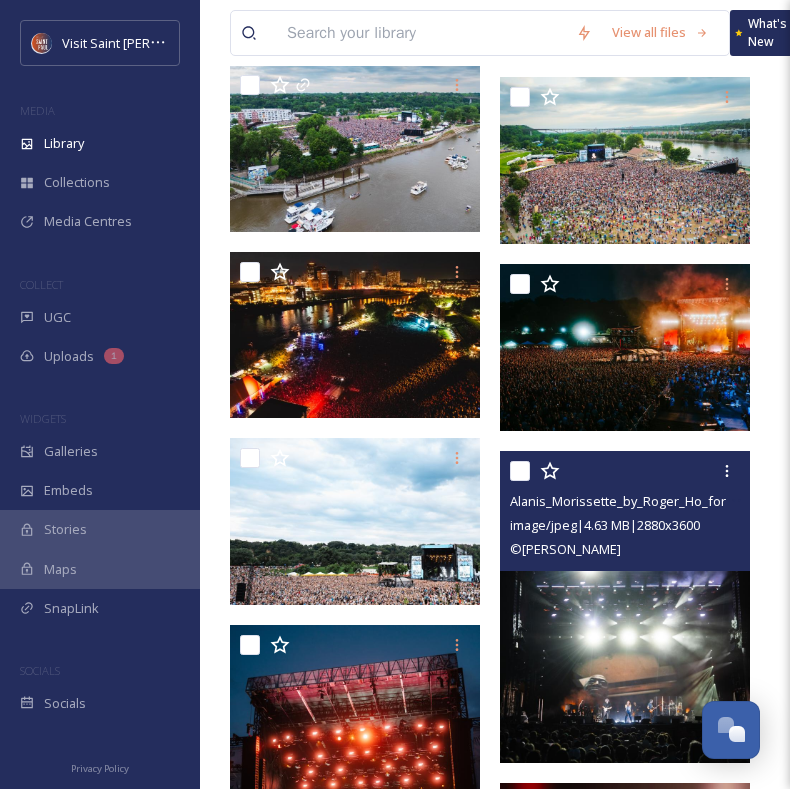 scroll, scrollTop: 5574, scrollLeft: 0, axis: vertical 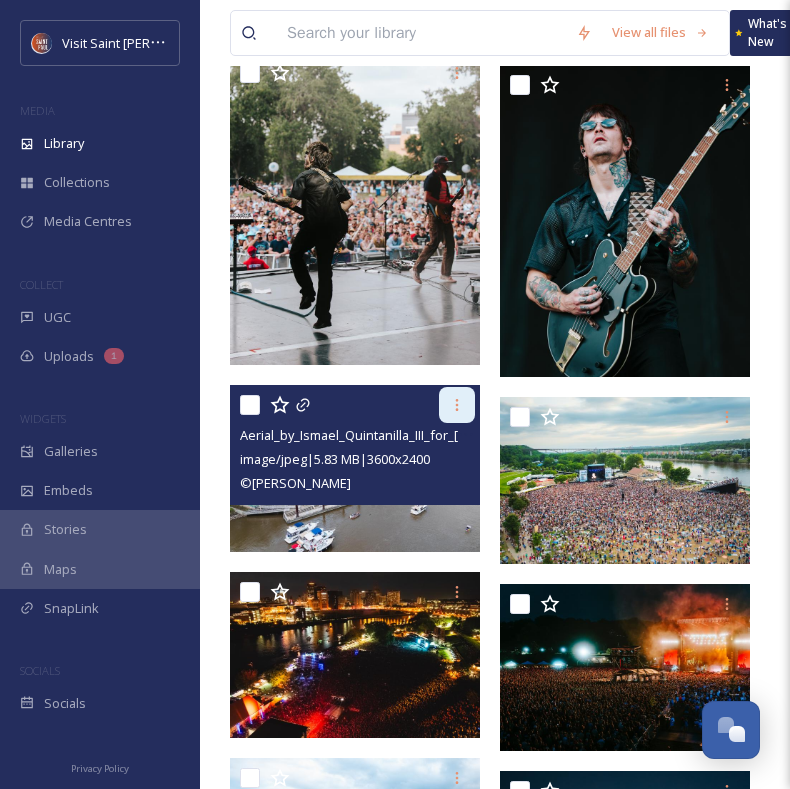 click 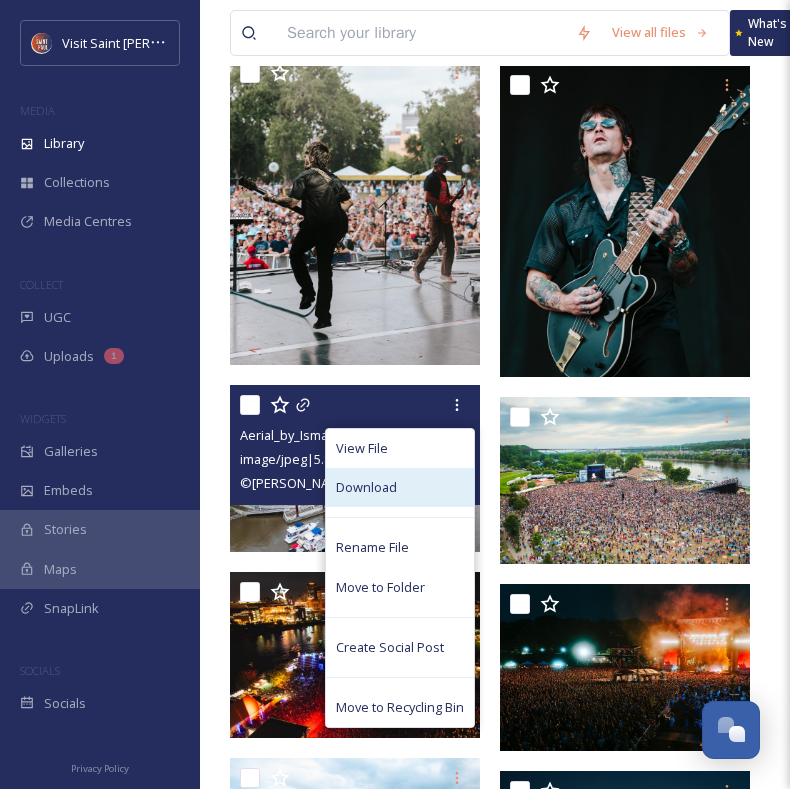 click on "Download" at bounding box center [400, 487] 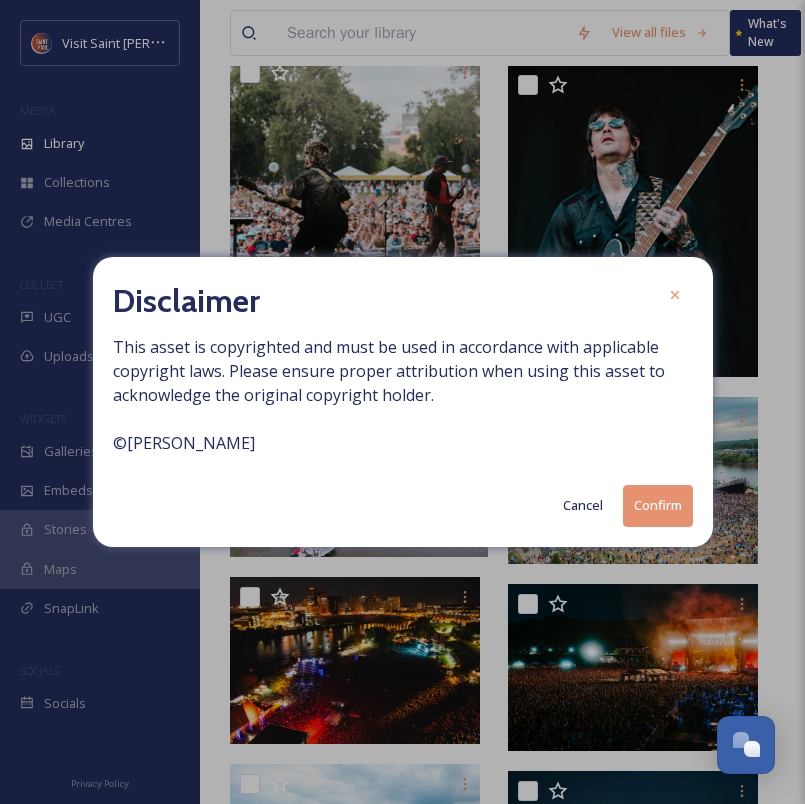 click on "Confirm" at bounding box center (658, 505) 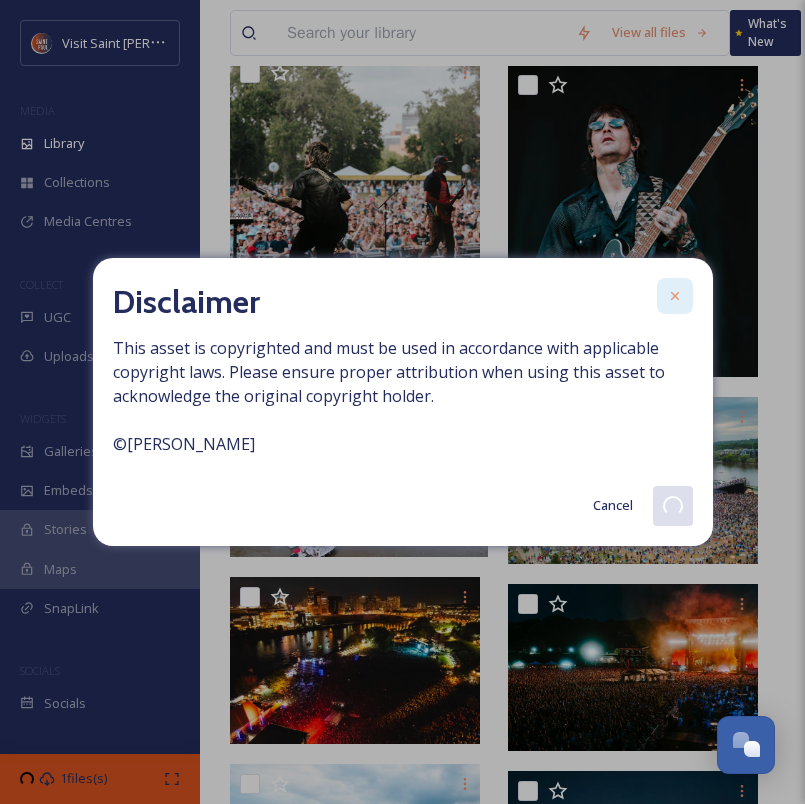 click 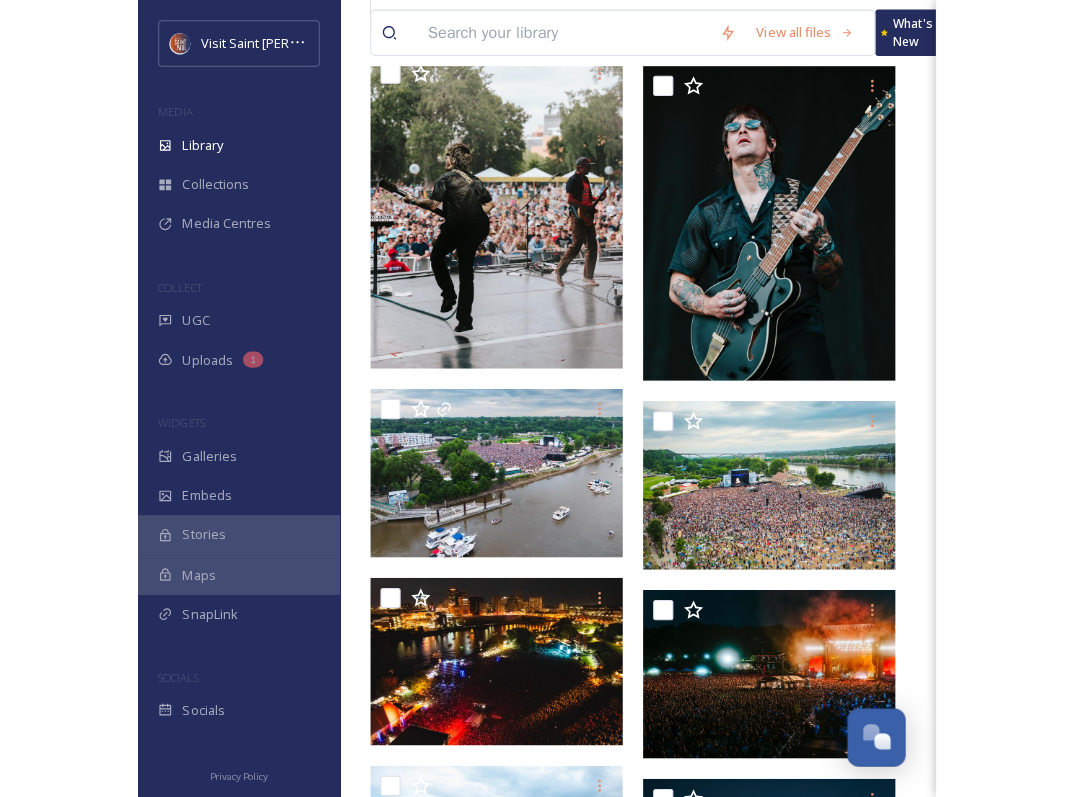 scroll, scrollTop: 8199, scrollLeft: 0, axis: vertical 